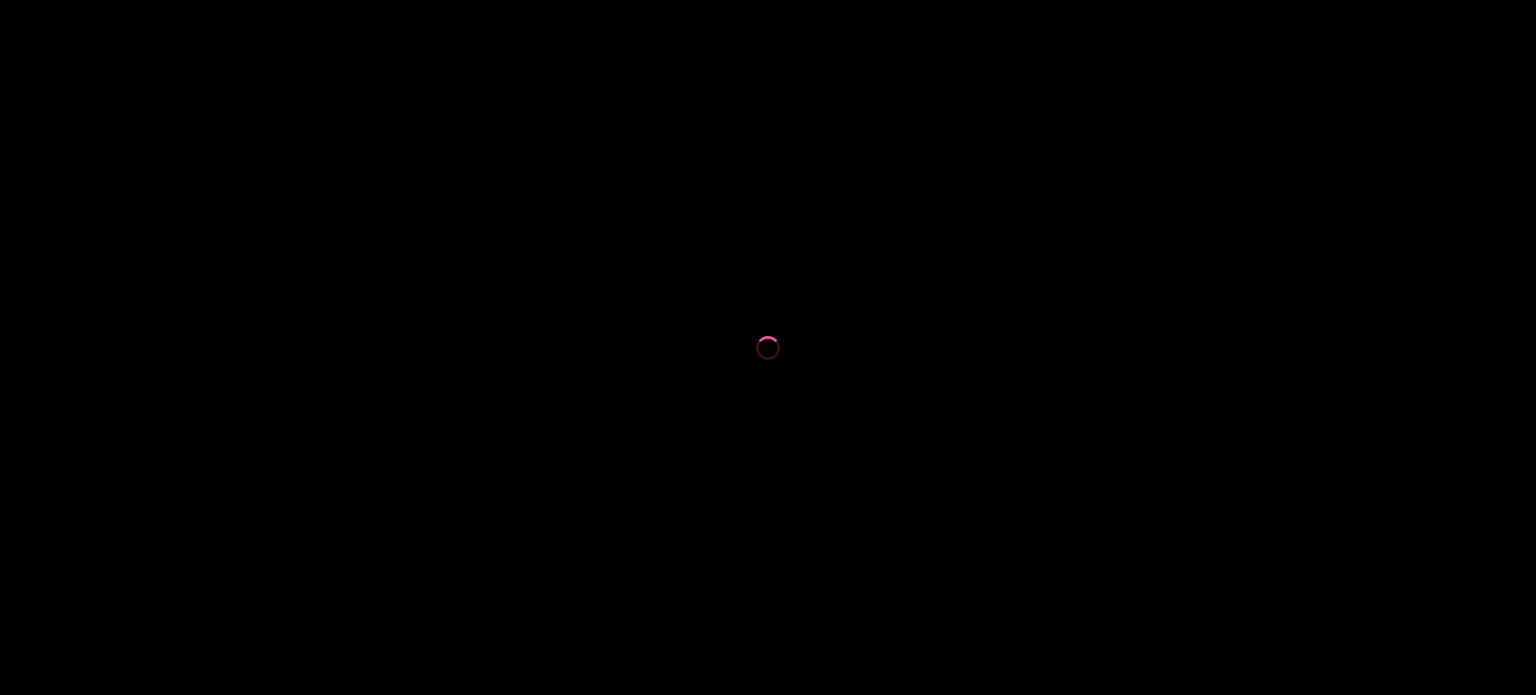 scroll, scrollTop: 0, scrollLeft: 0, axis: both 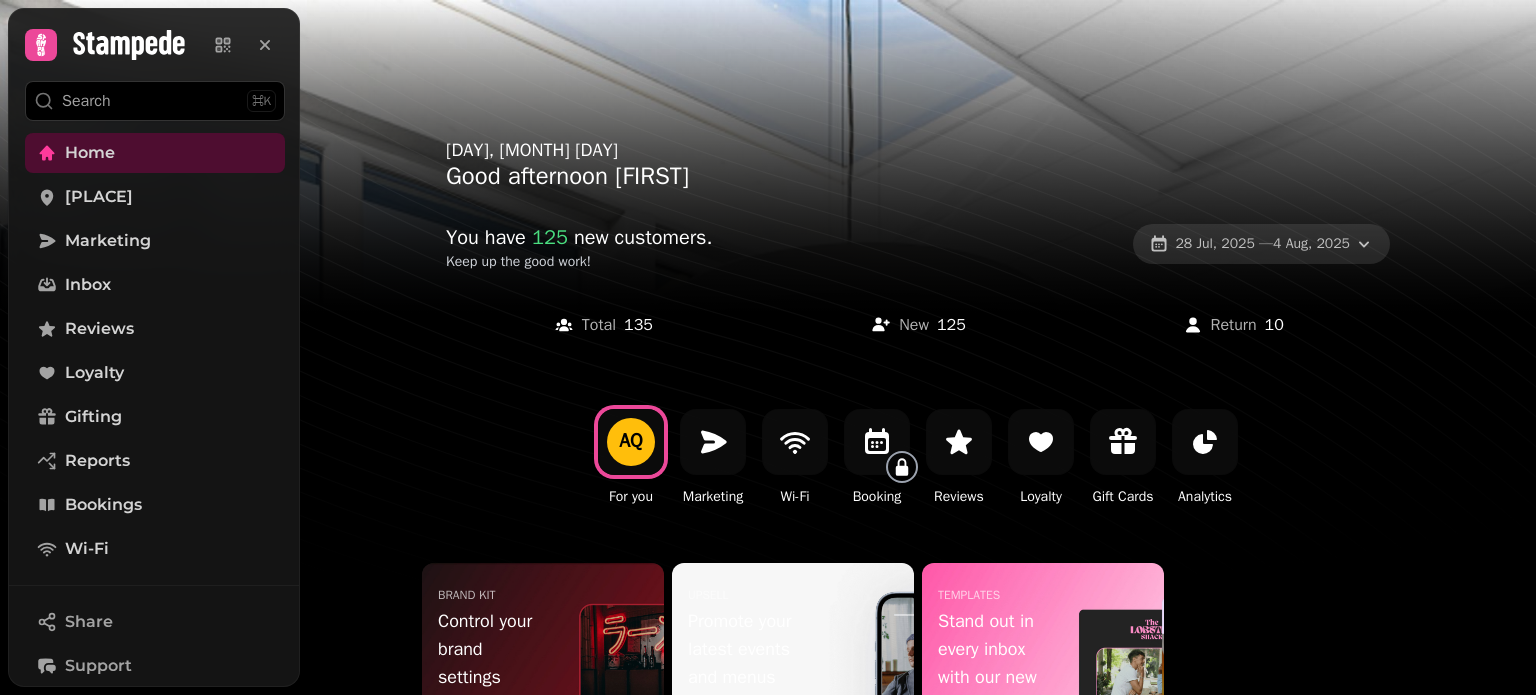 click on "[DATE]    —  [DATE]" at bounding box center [1262, 244] 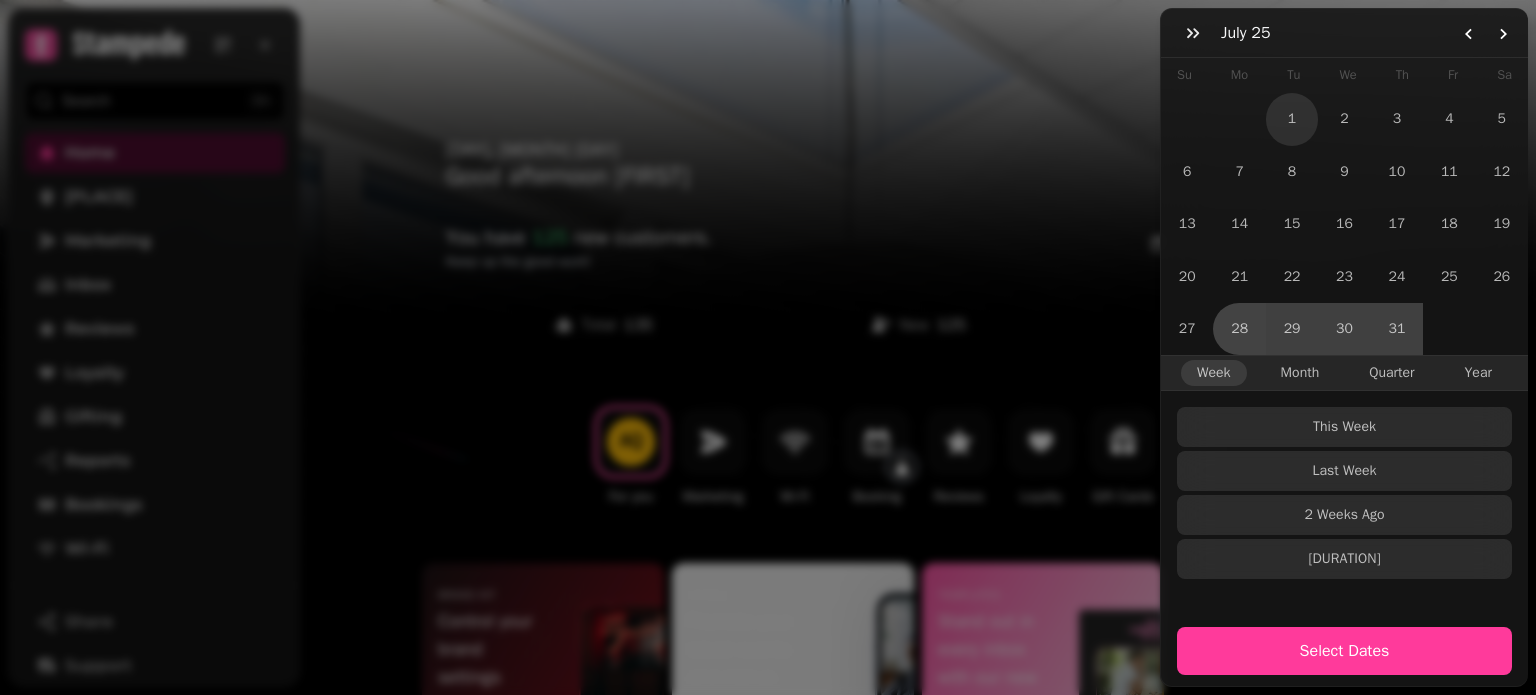 click on "1" at bounding box center (1292, 119) 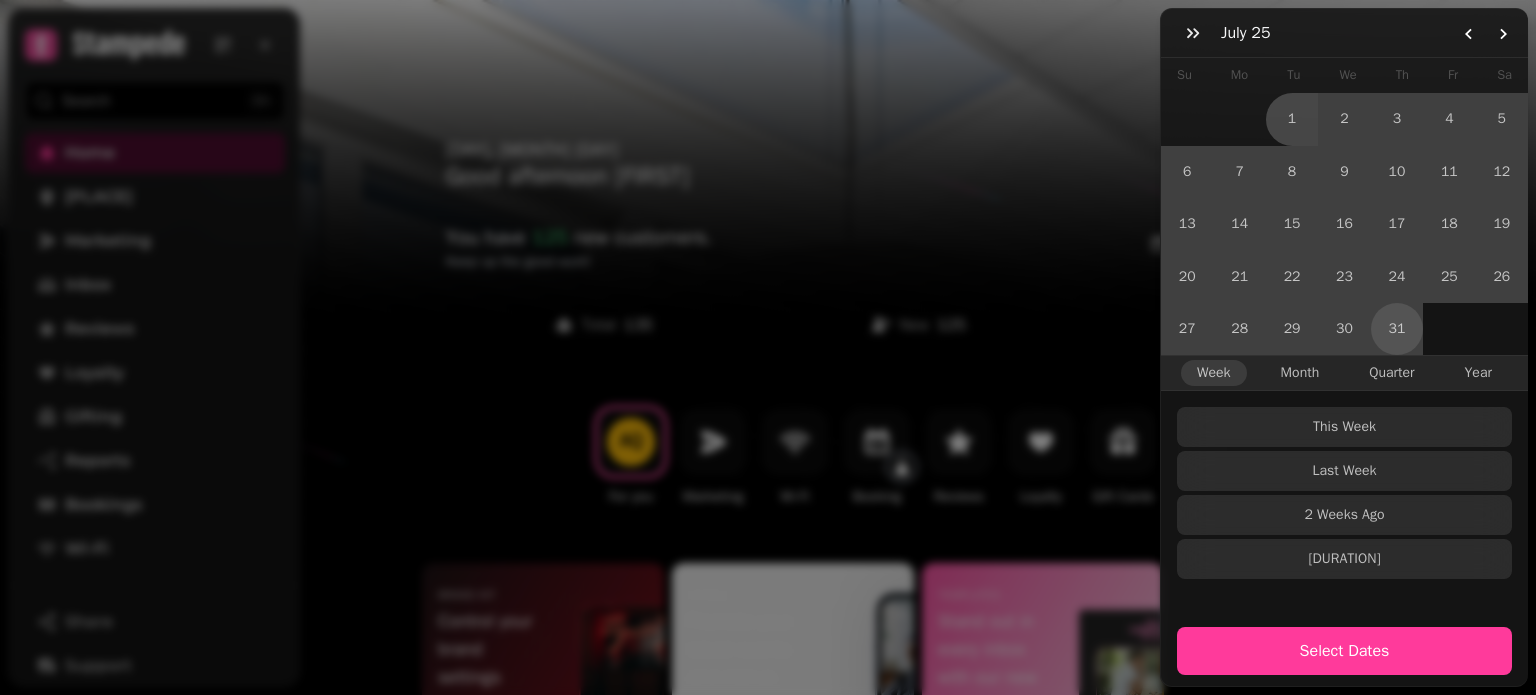 click on "31" at bounding box center [1397, 329] 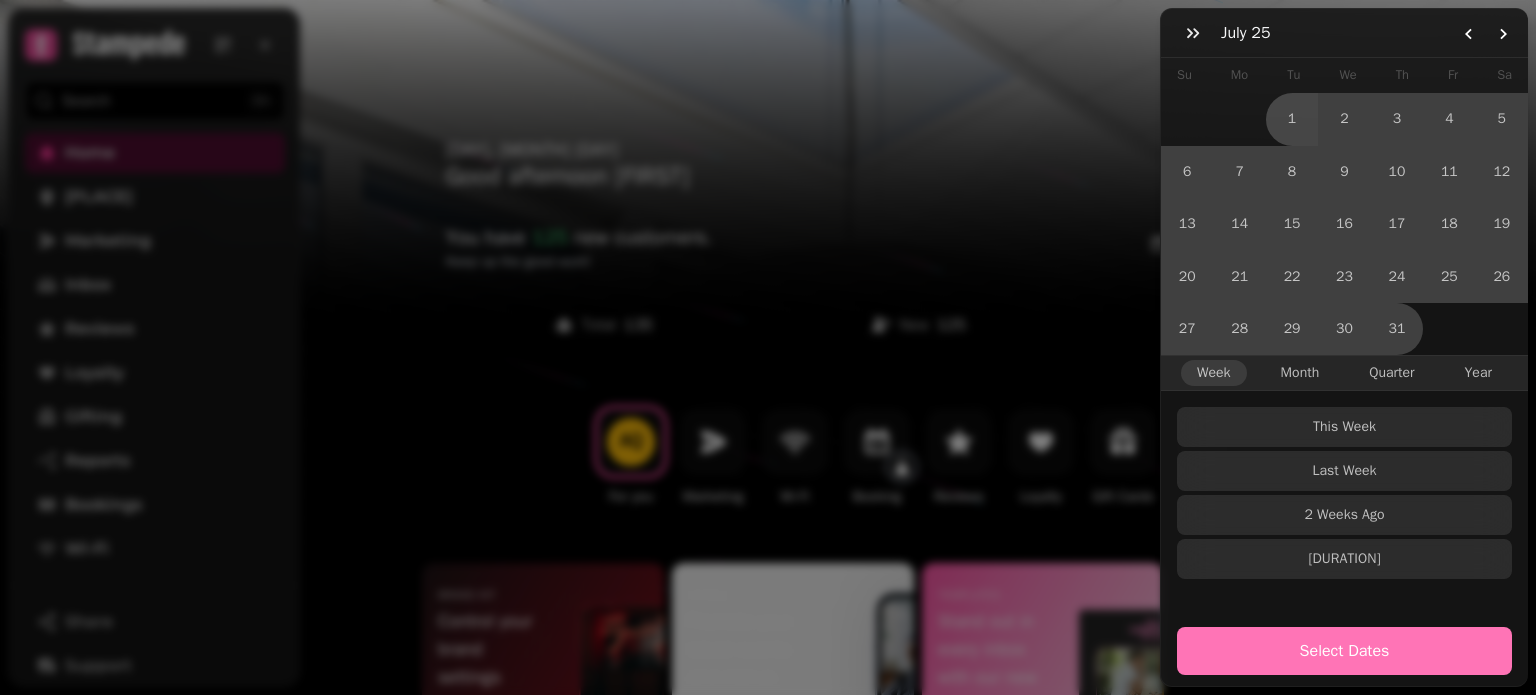 click on "Select Dates" at bounding box center (1344, 651) 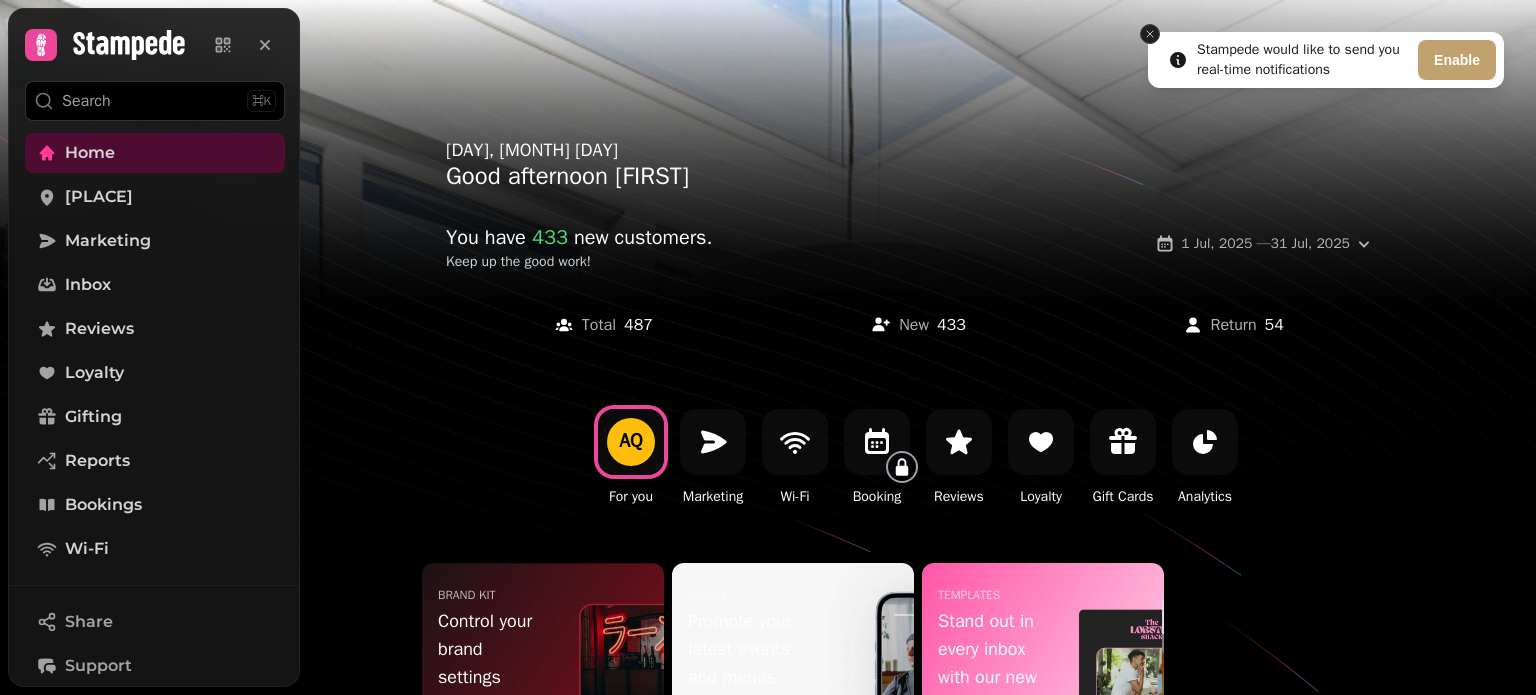 click 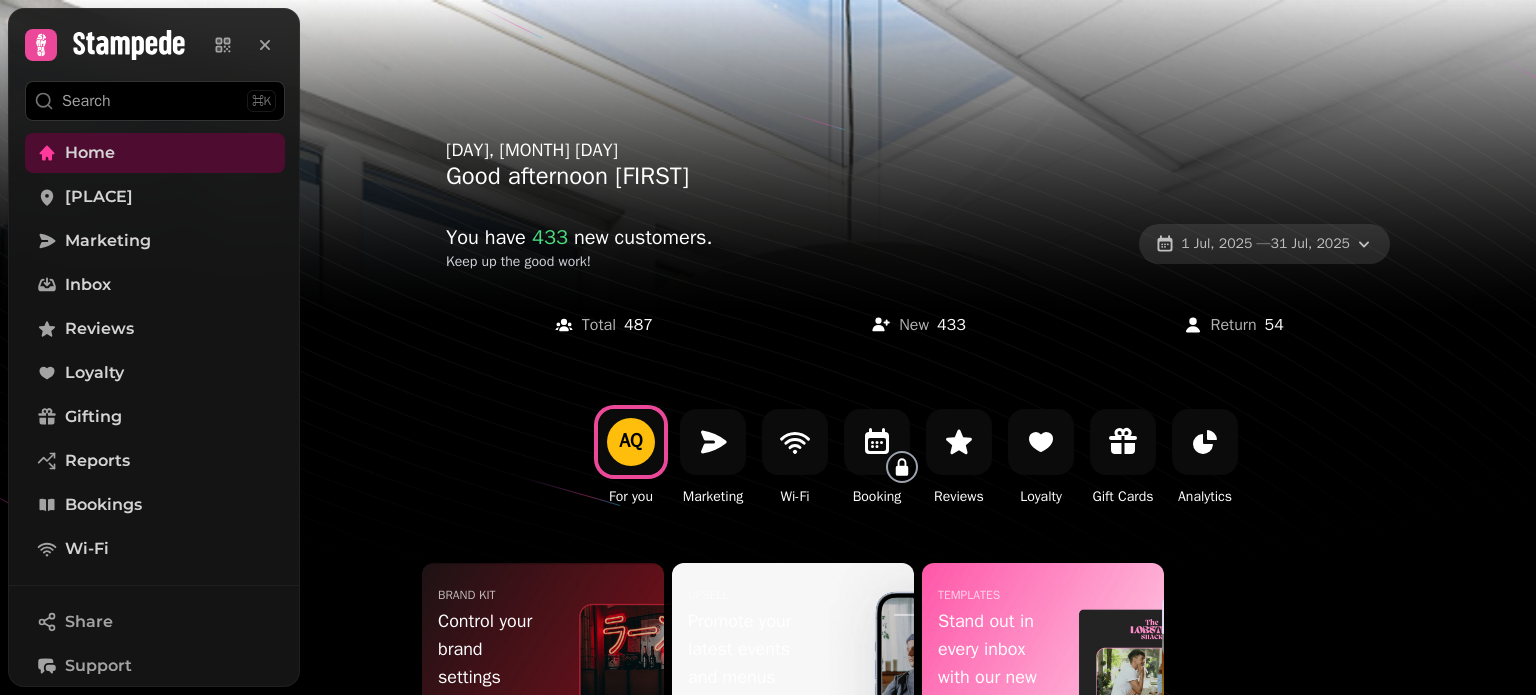 click on "[DATE]    —  [DATE]" at bounding box center (1265, 244) 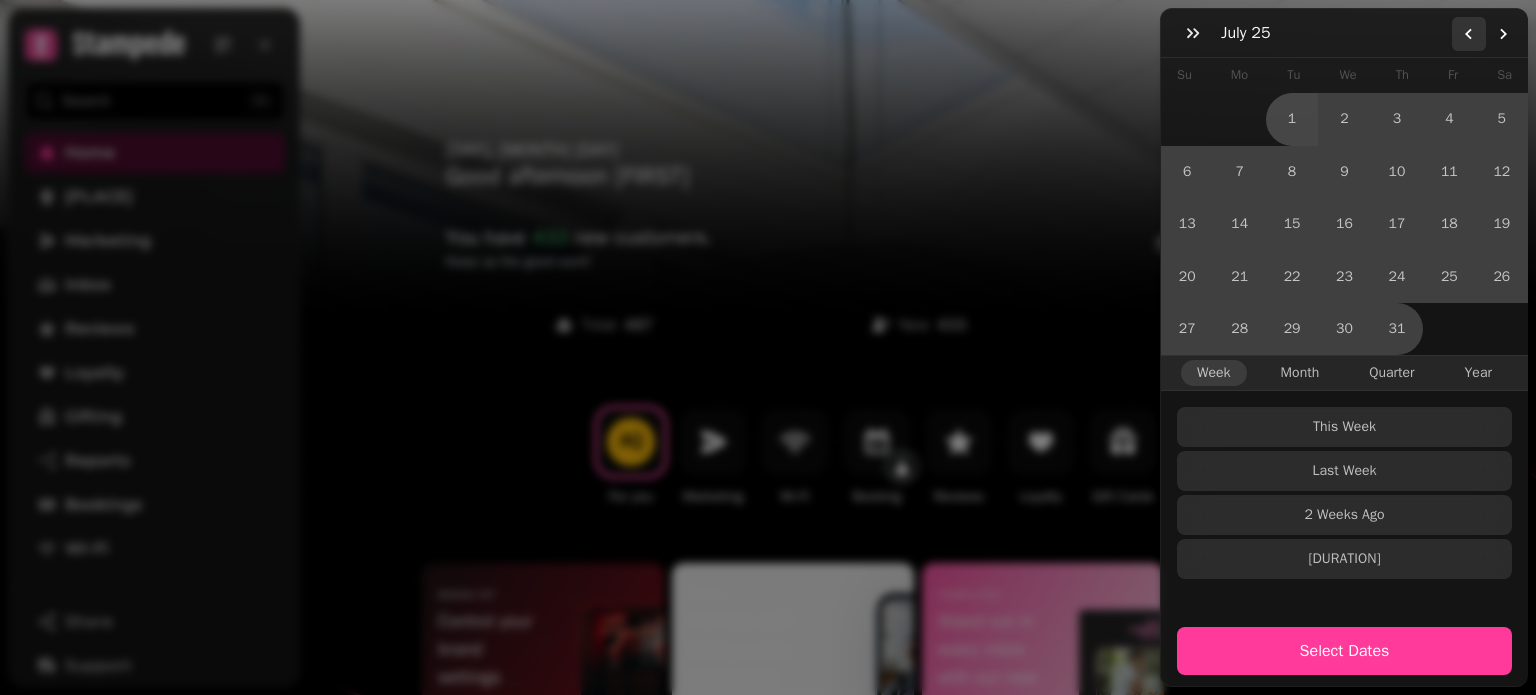 click 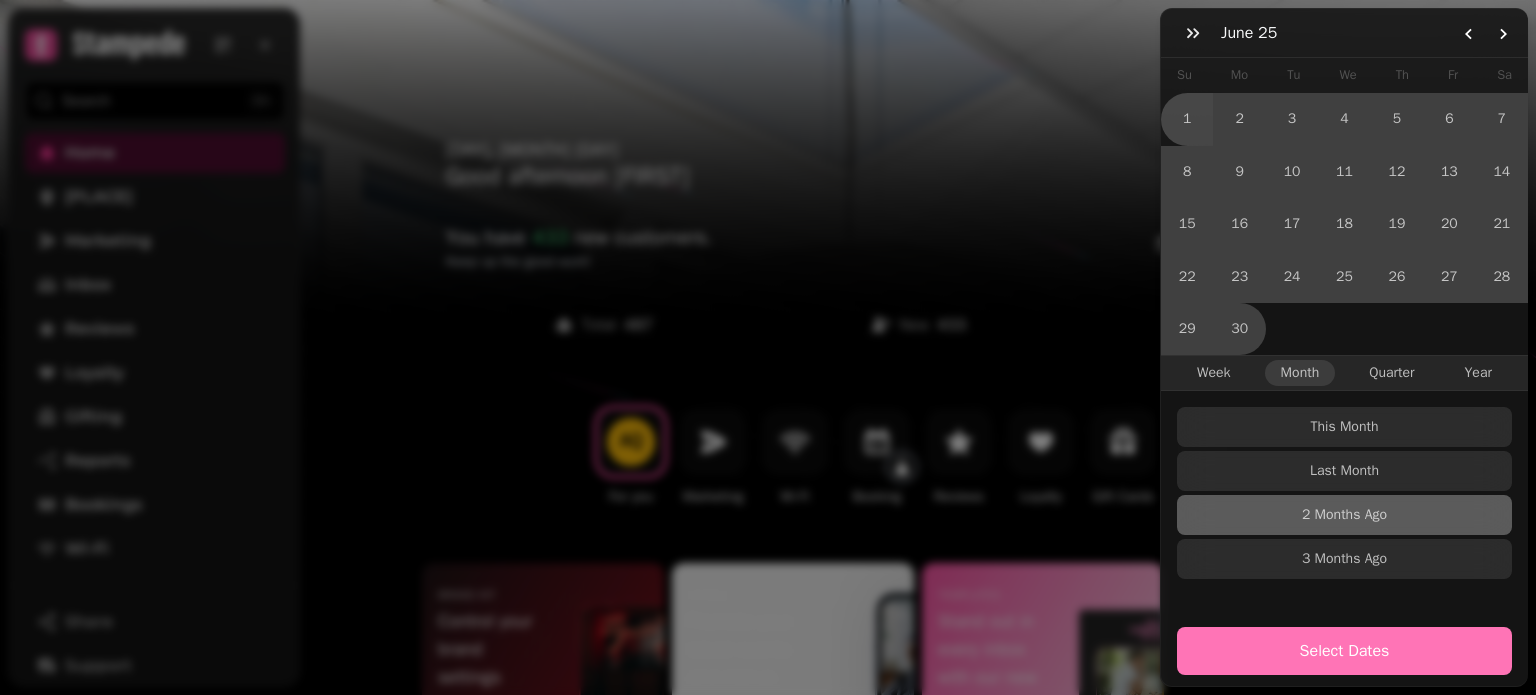 click on "Select Dates" at bounding box center [1344, 651] 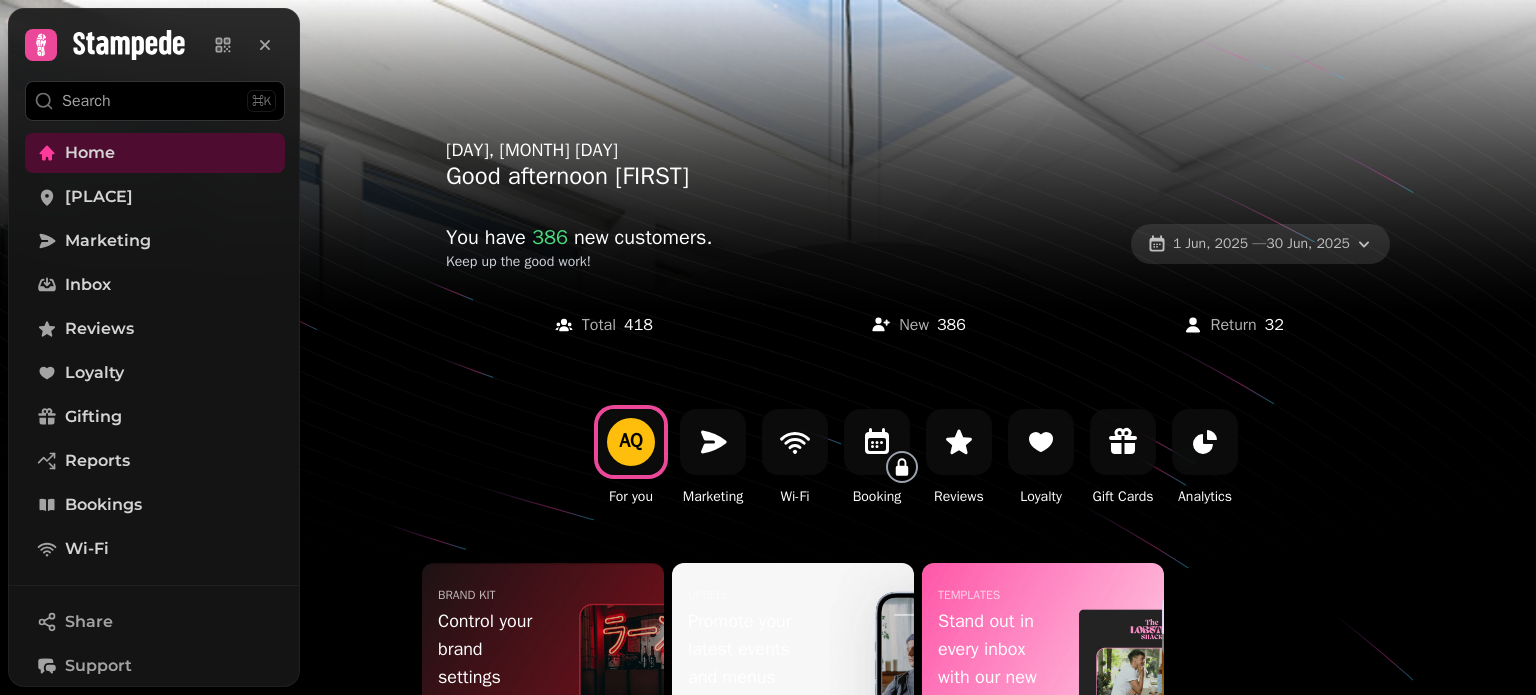 click on "1 Jun, 2025    —  30 Jun, 2025" at bounding box center (1261, 244) 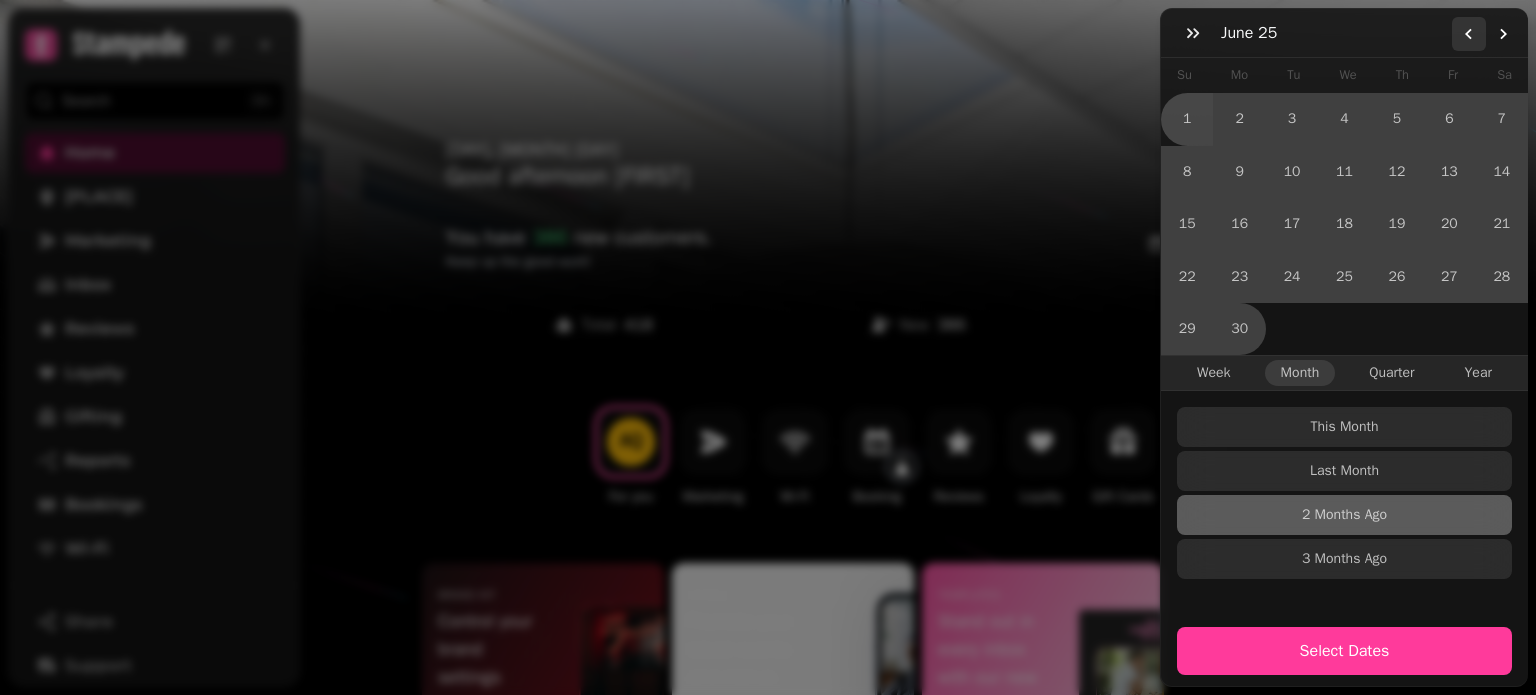 click 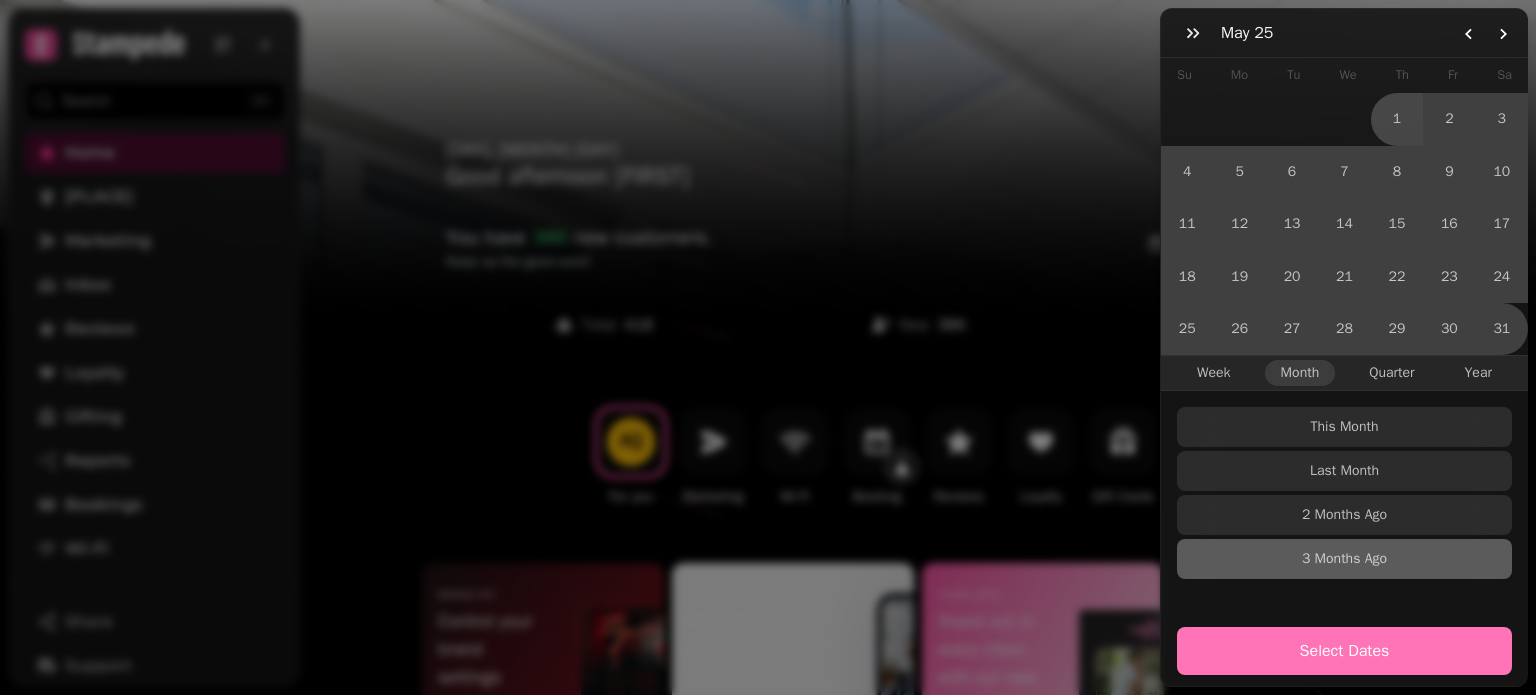 click on "Select Dates" at bounding box center [1344, 651] 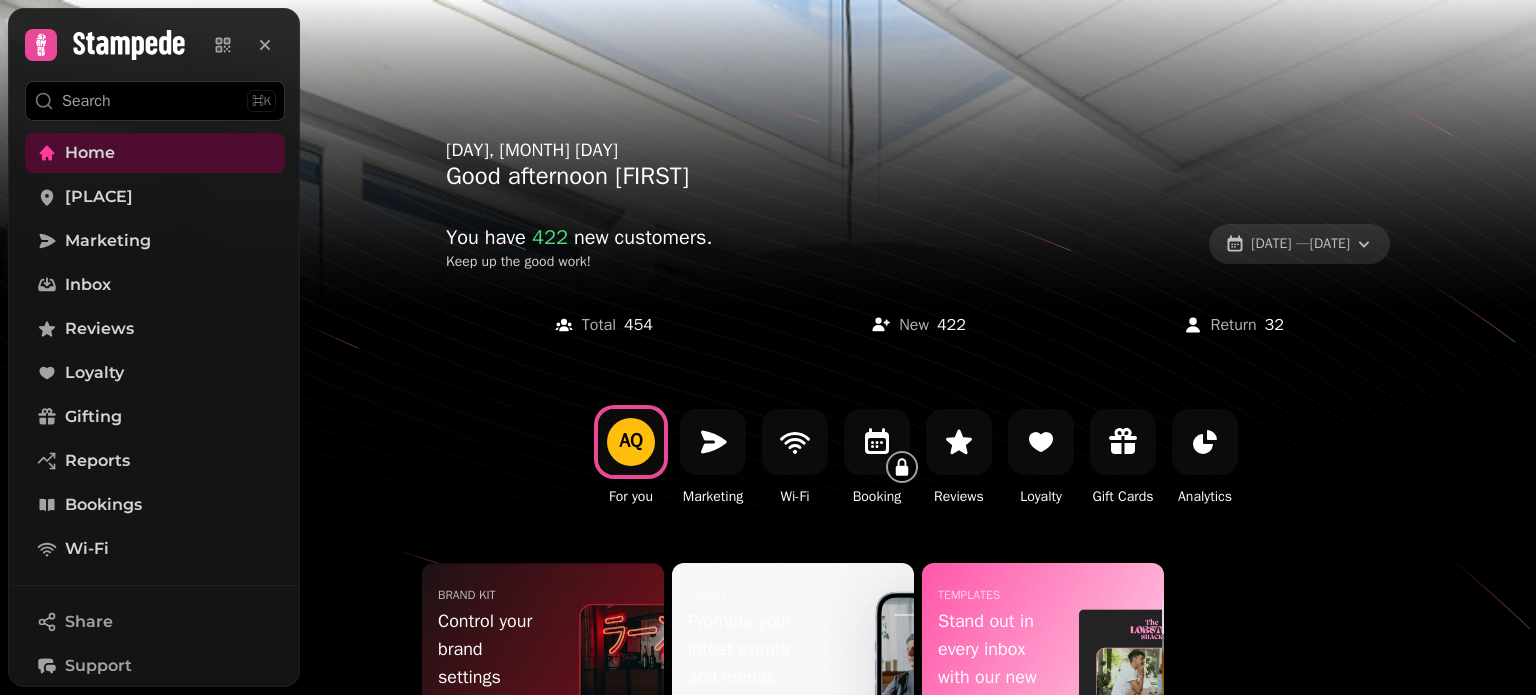 click on "[DATE]    —  [DATE]" at bounding box center [1300, 244] 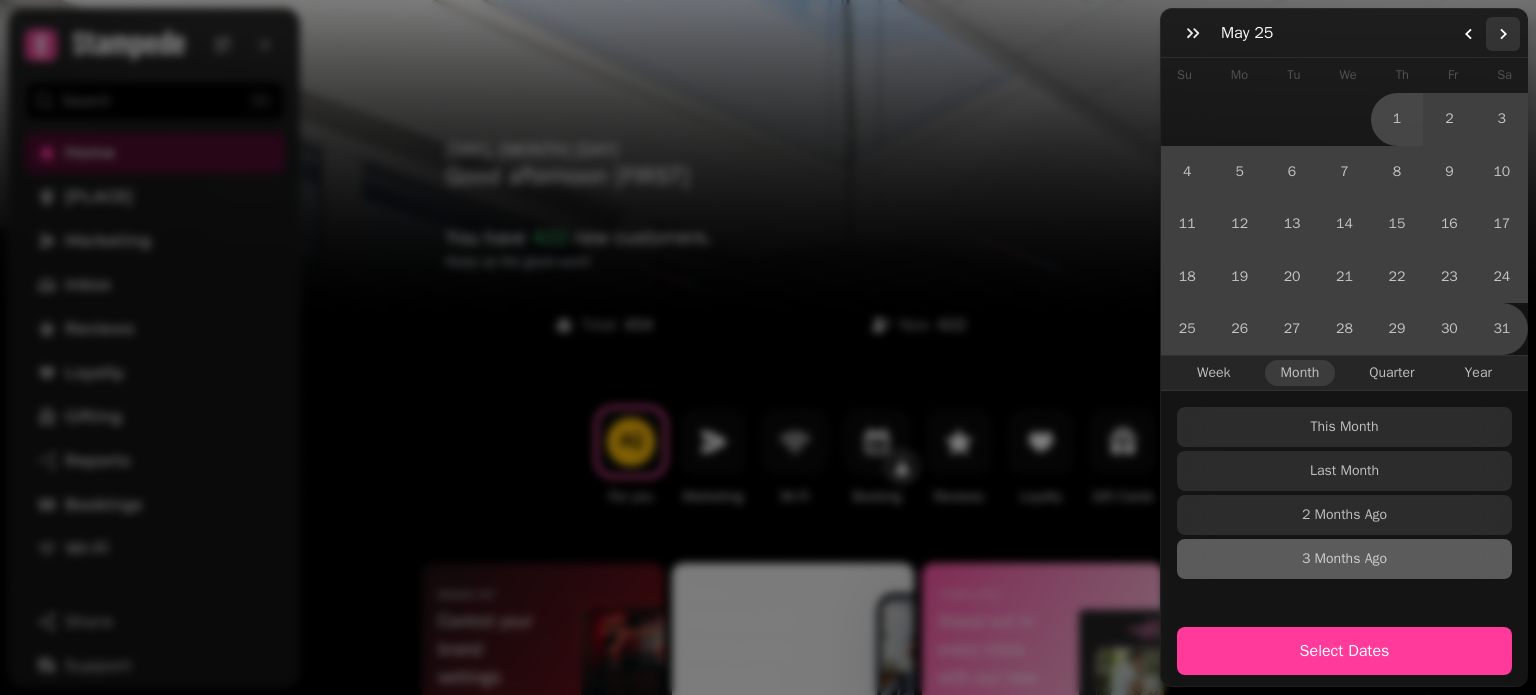 click 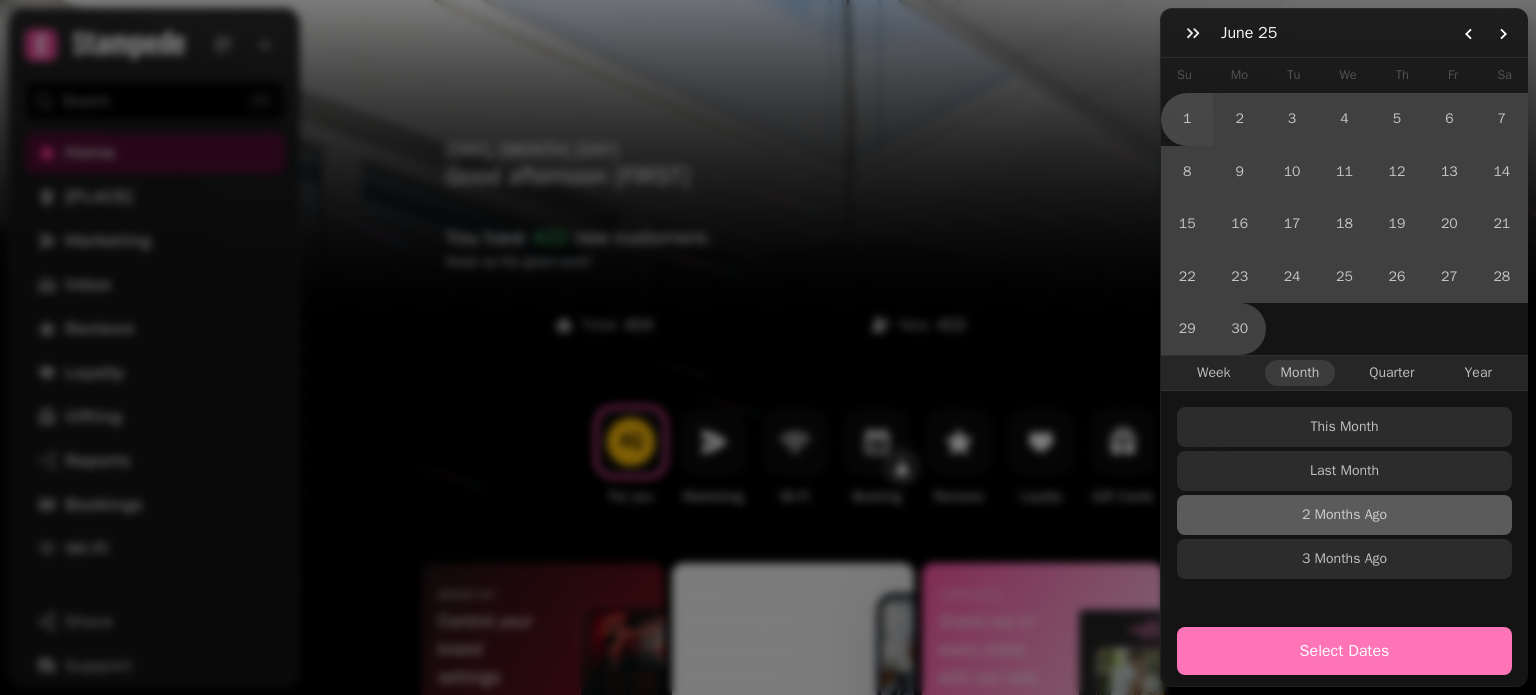 click on "Select Dates" at bounding box center [1344, 651] 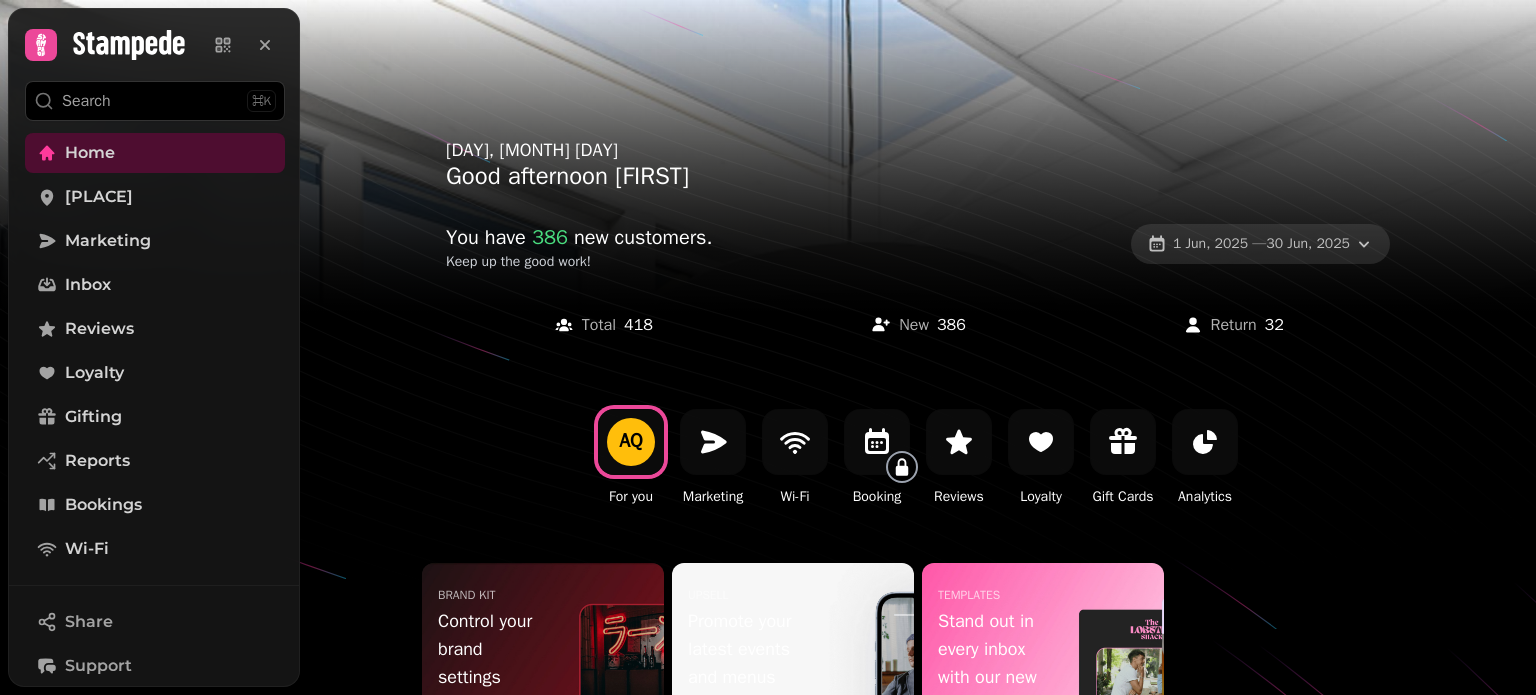 click on "1 Jun, 2025    —  30 Jun, 2025" at bounding box center [1261, 244] 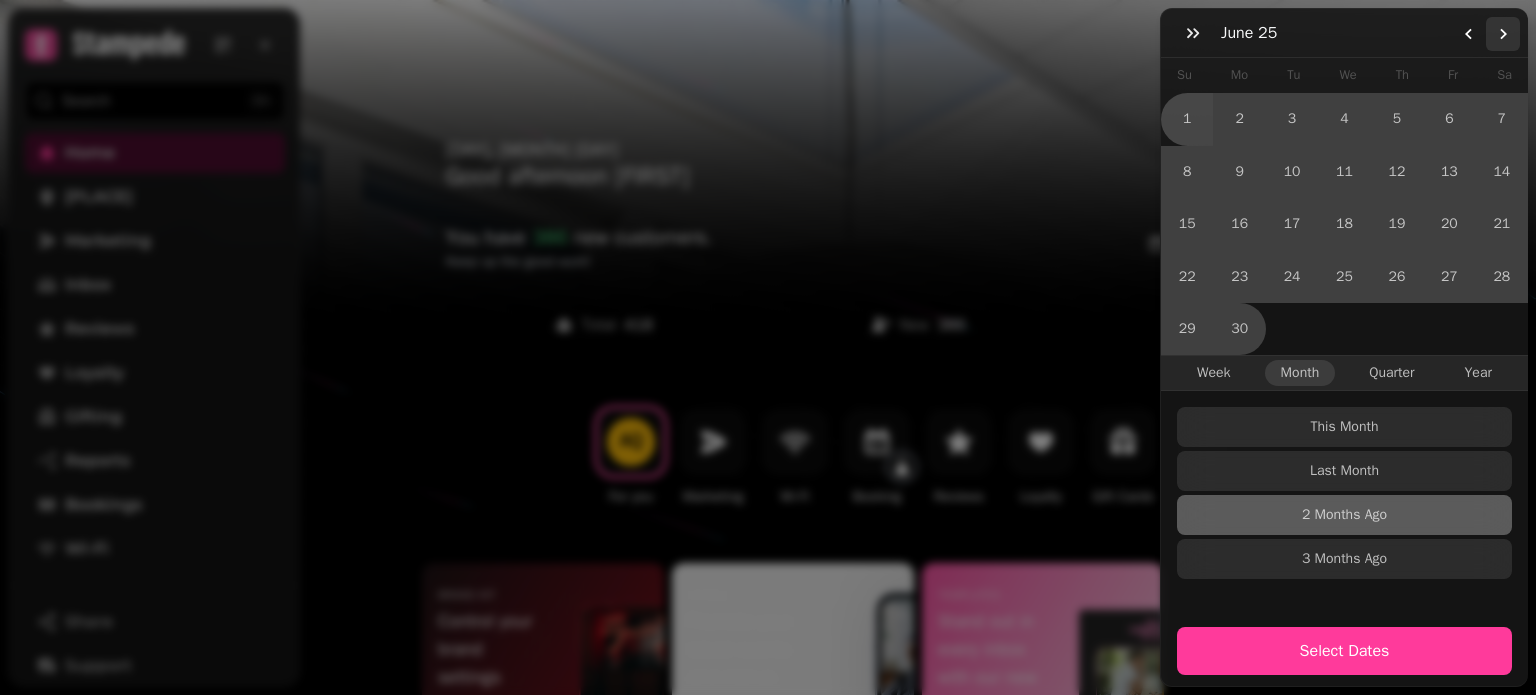 click 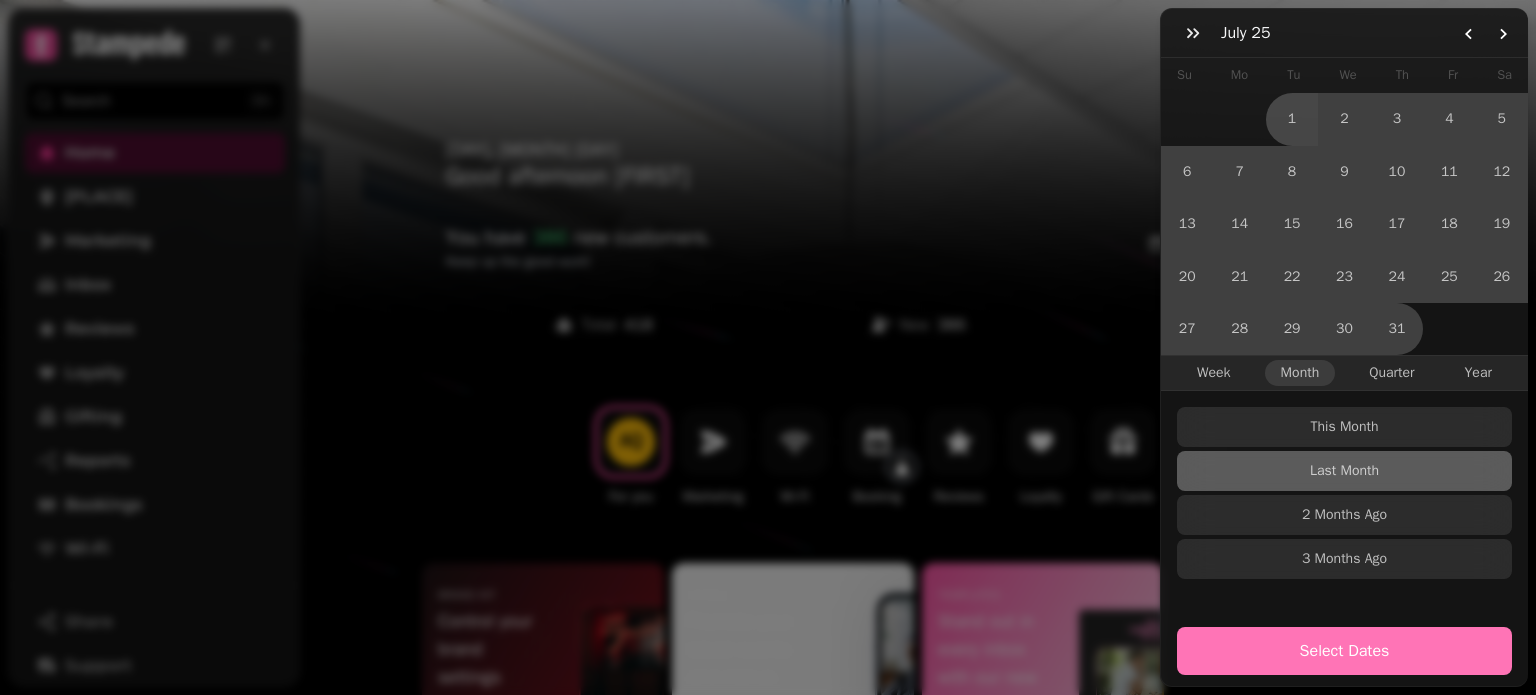 click on "Select Dates" at bounding box center [1344, 651] 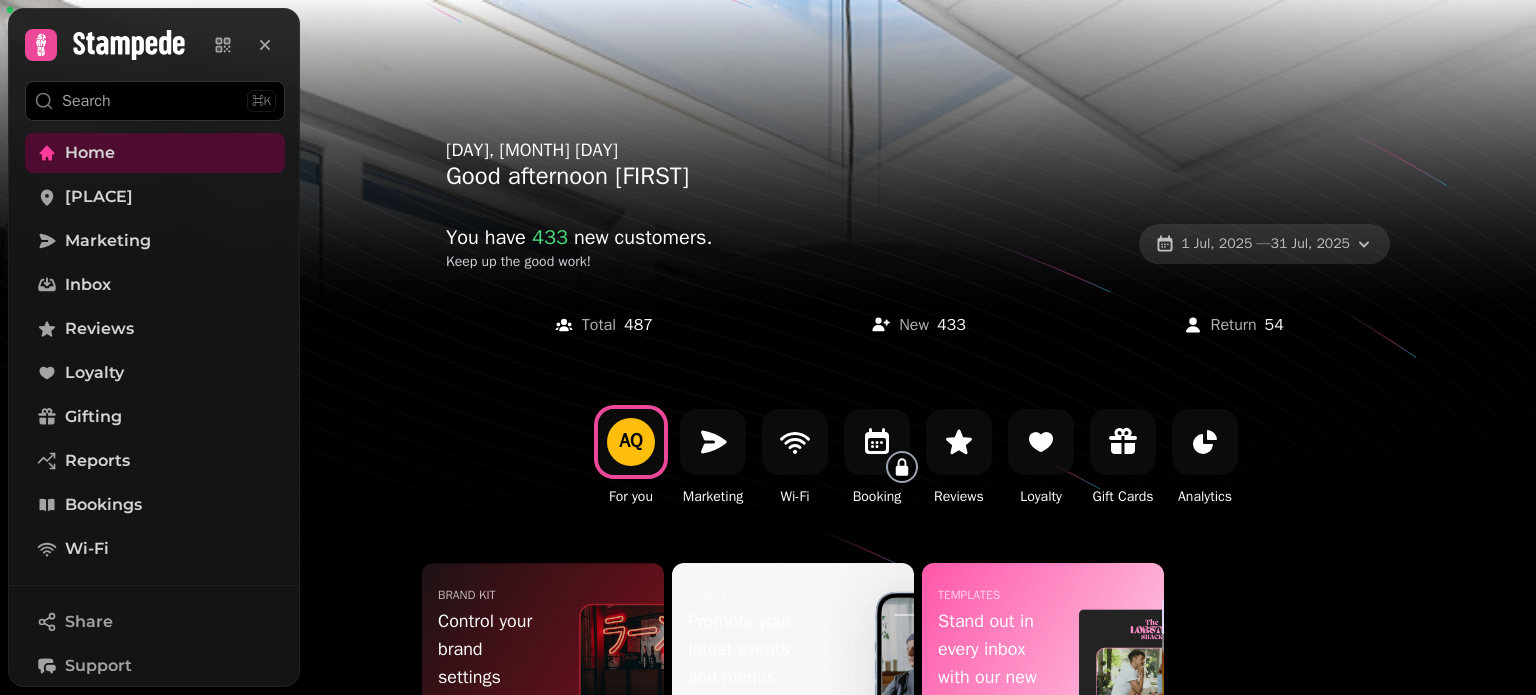 click on "[DATE]    —  [DATE]" at bounding box center [1265, 244] 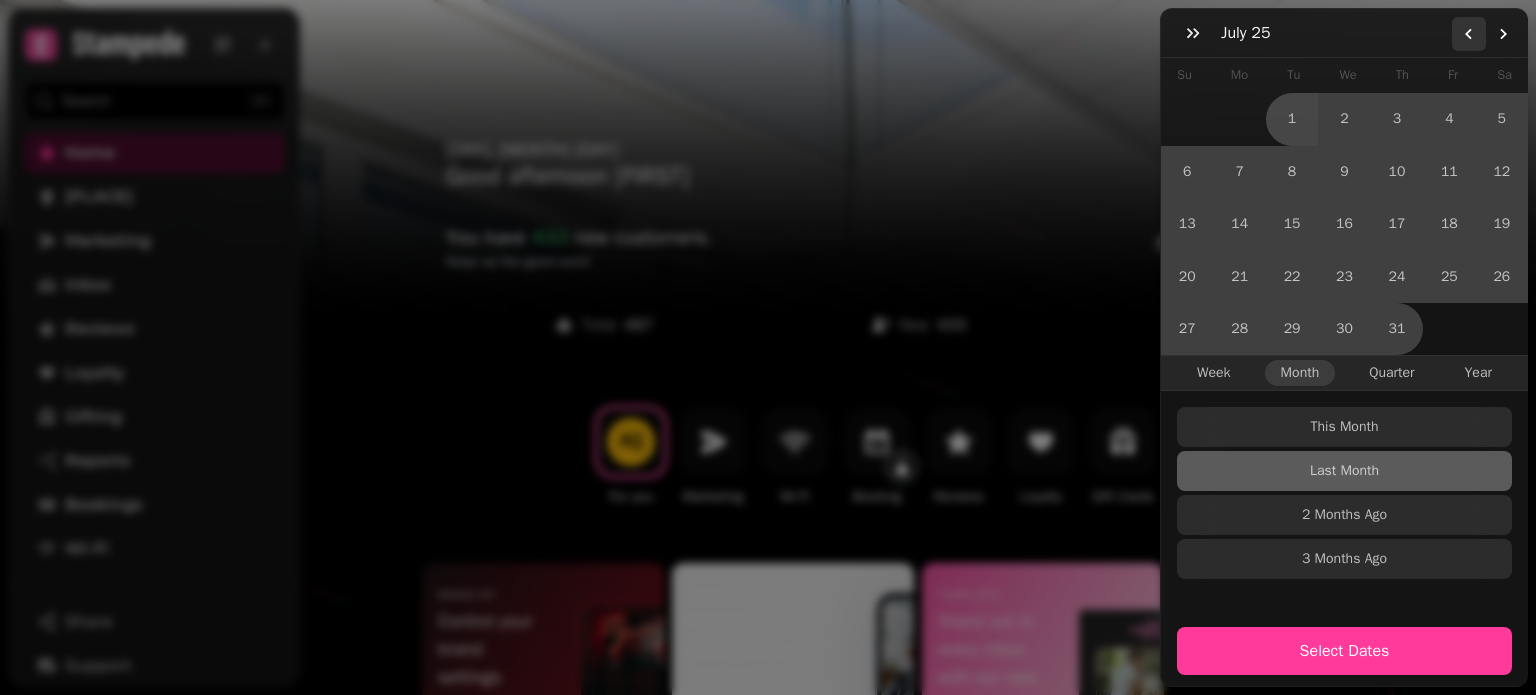 click 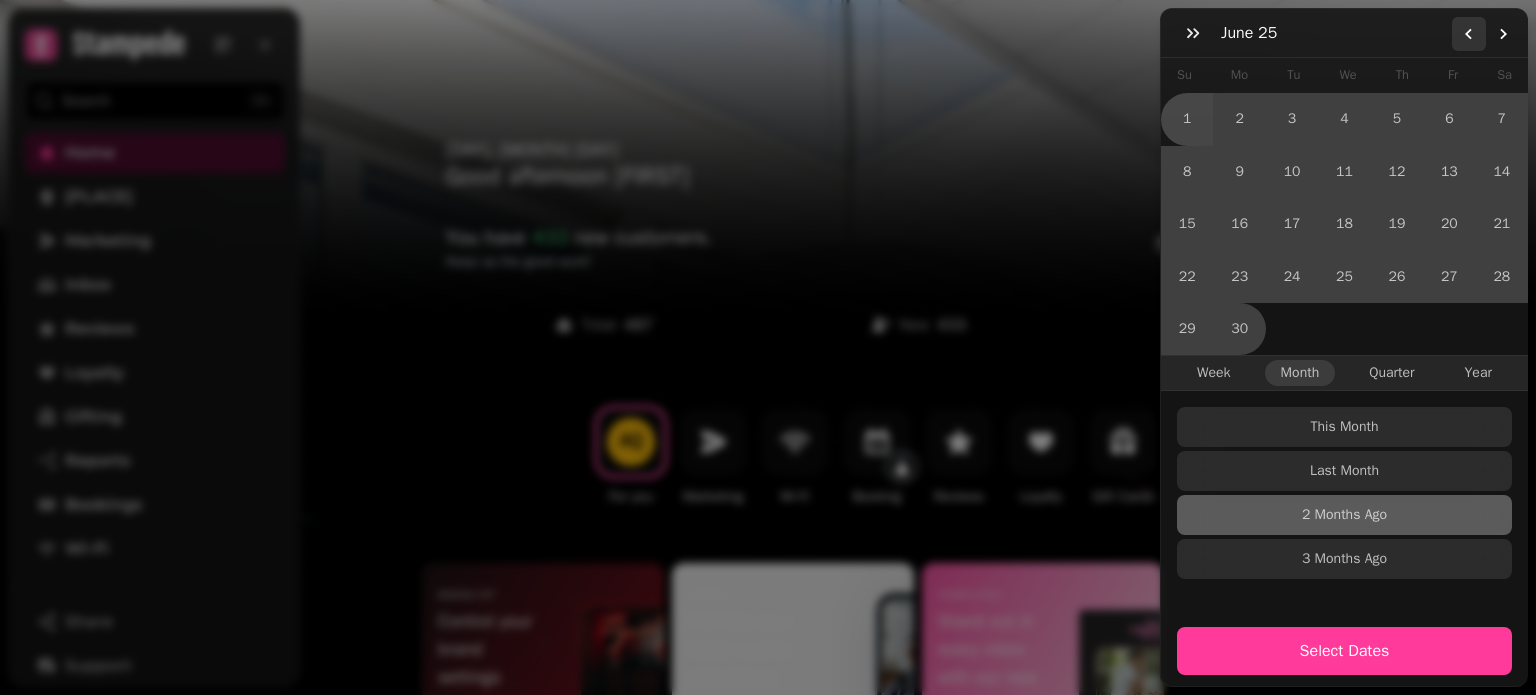 click 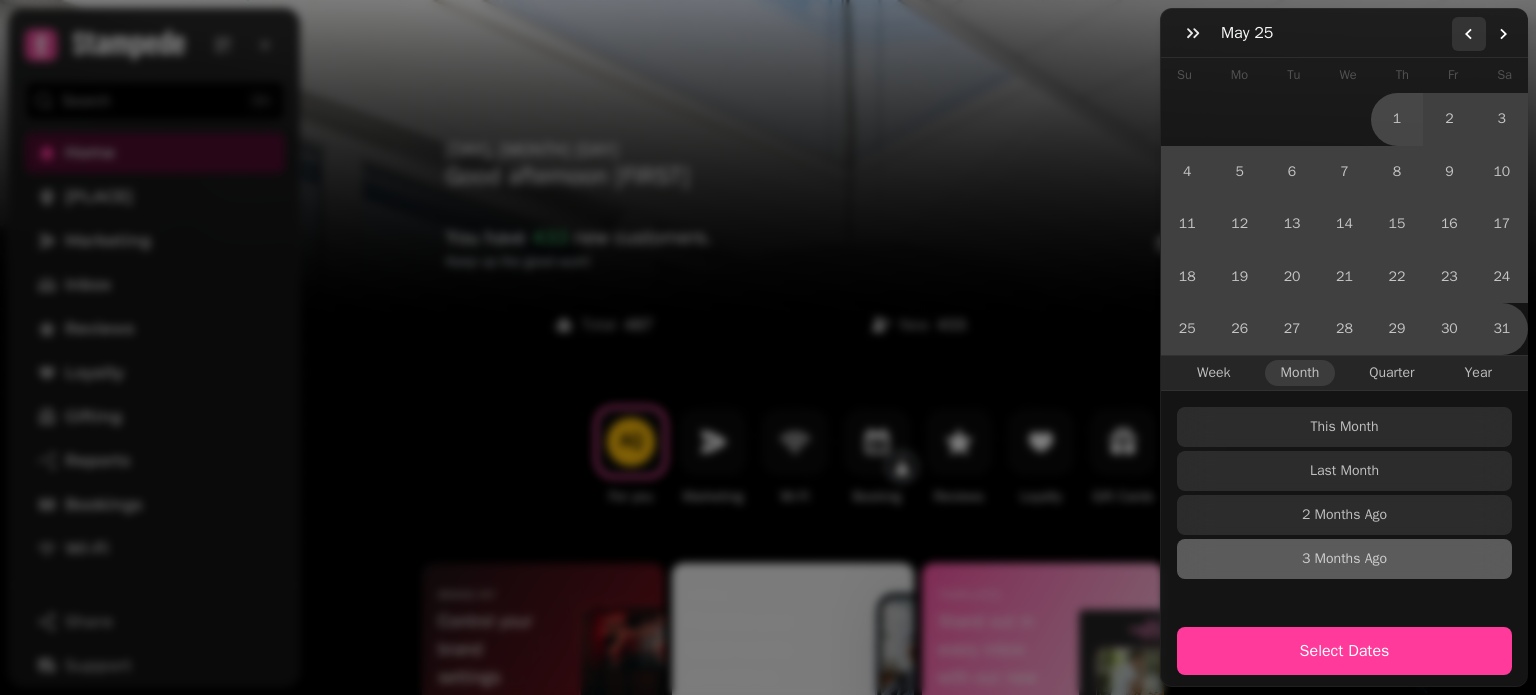 click 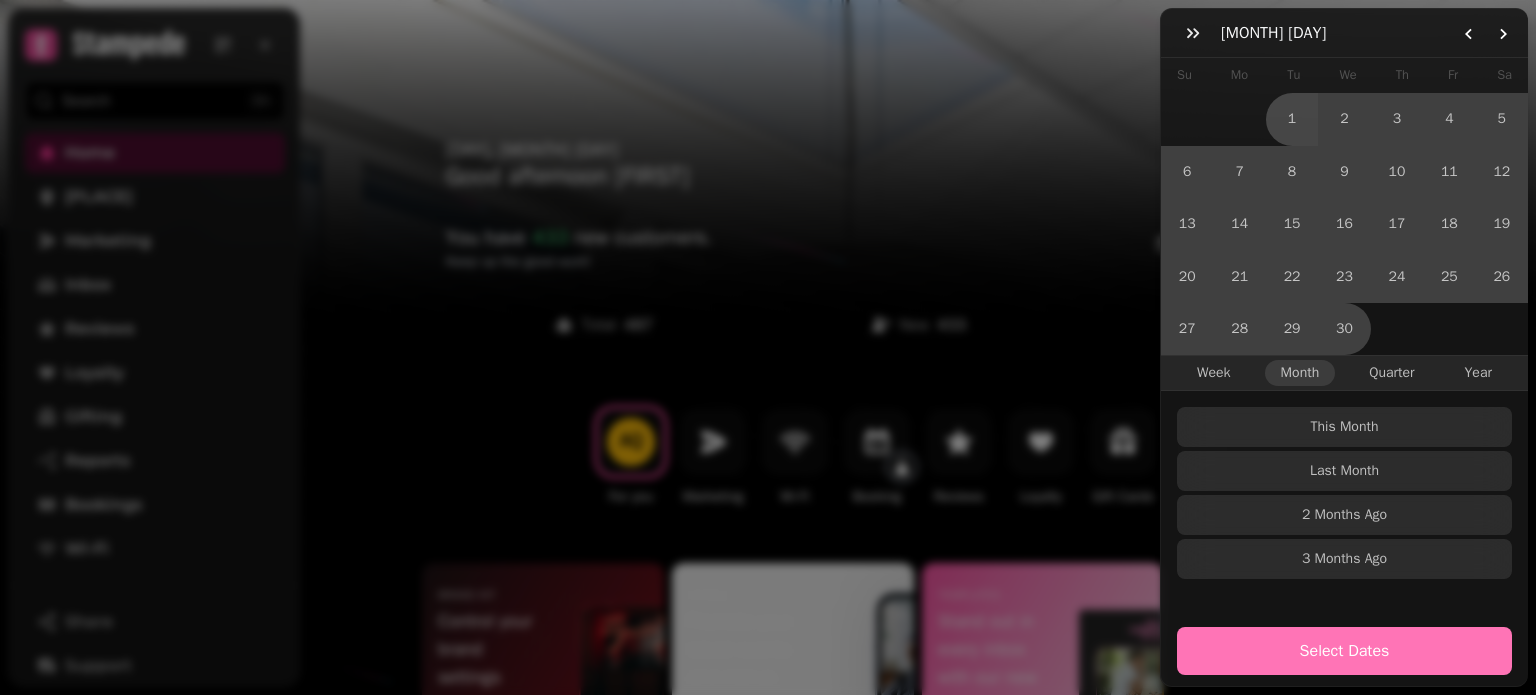 click on "Select Dates" at bounding box center (1344, 651) 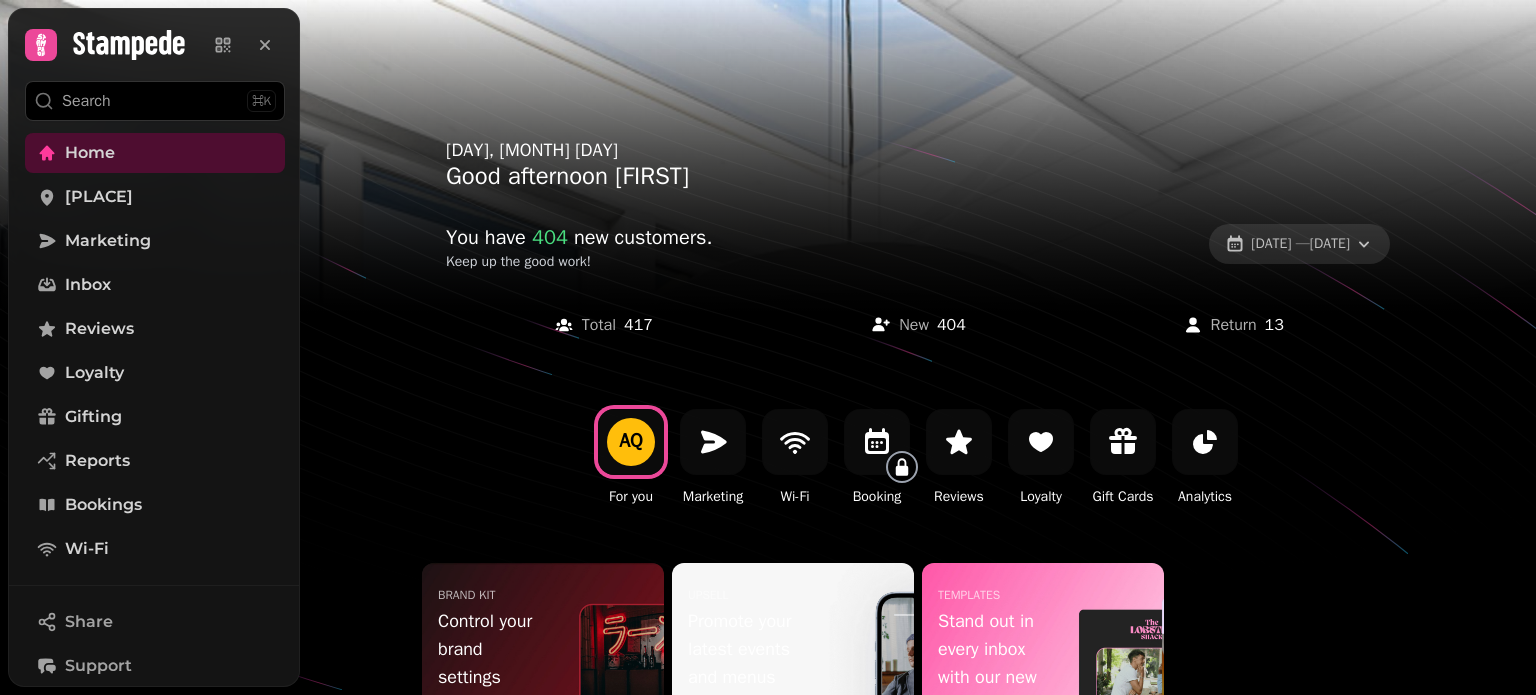 click on "[DATE]    —  [DATE]" at bounding box center [1300, 244] 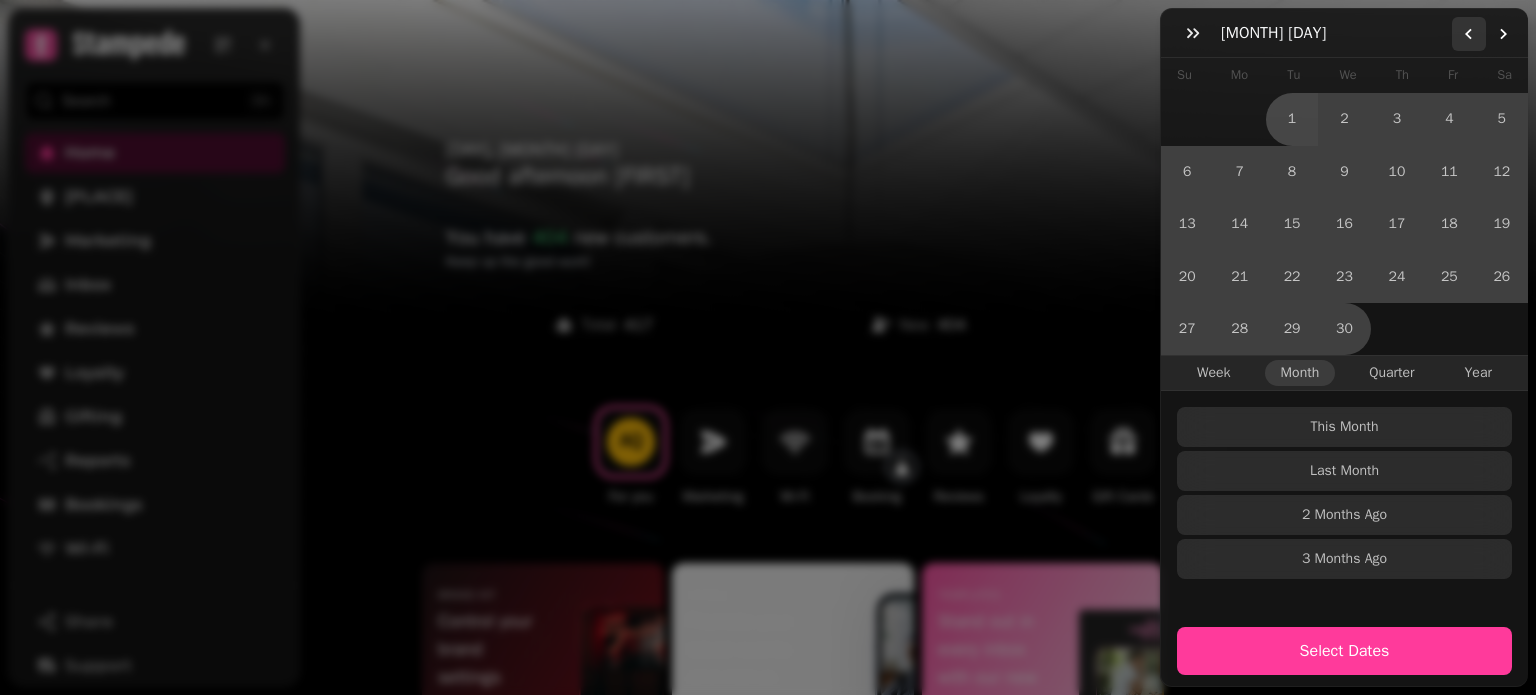 click 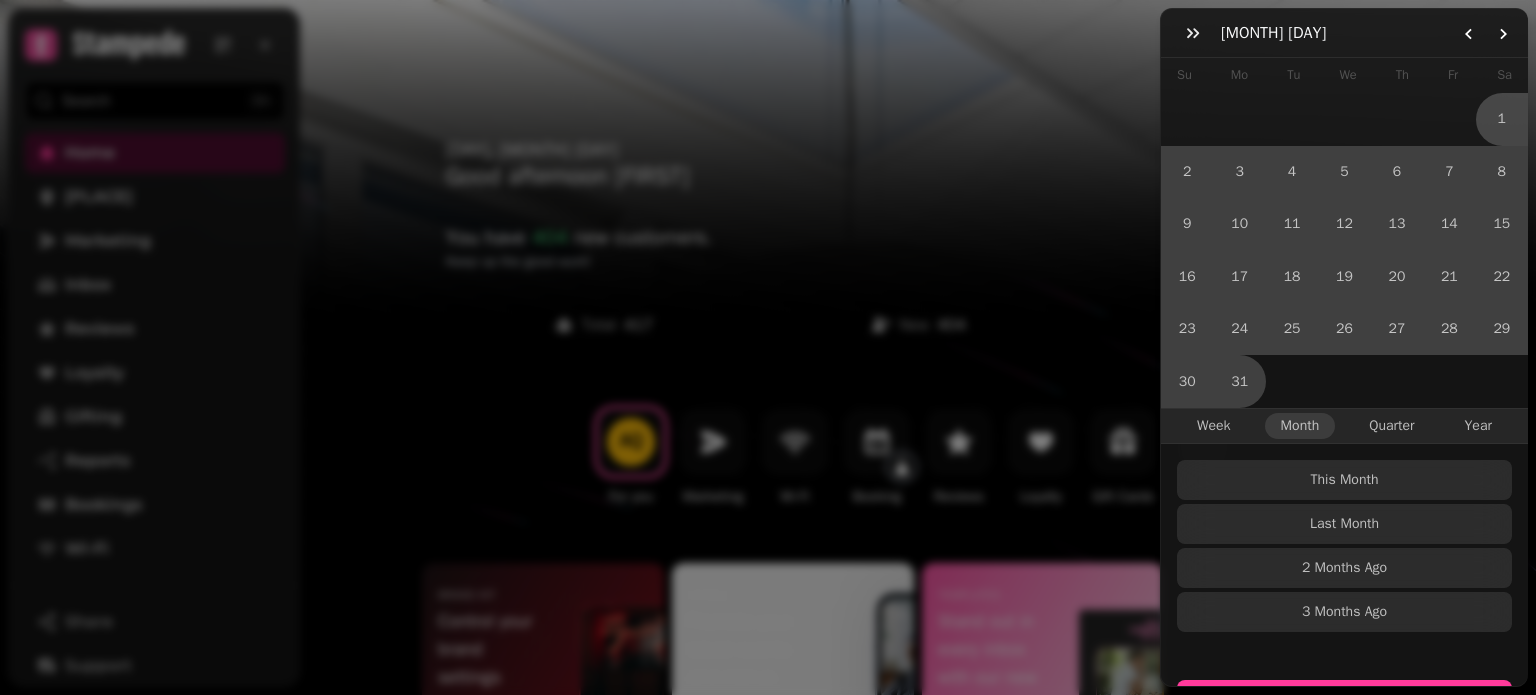 click on "Select Dates Sat [DATE]   -   Mon [DATE]" at bounding box center (1344, 714) 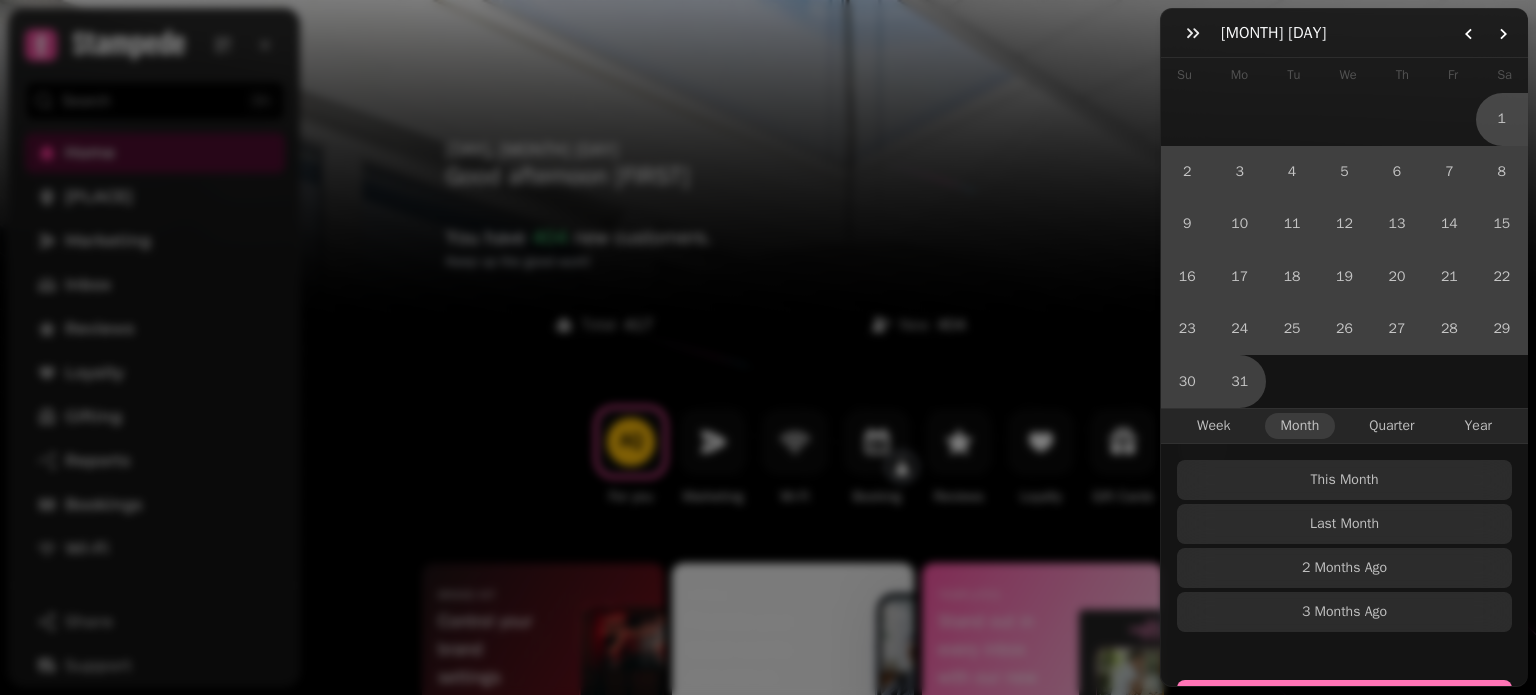 click on "Select Dates" at bounding box center (1344, 704) 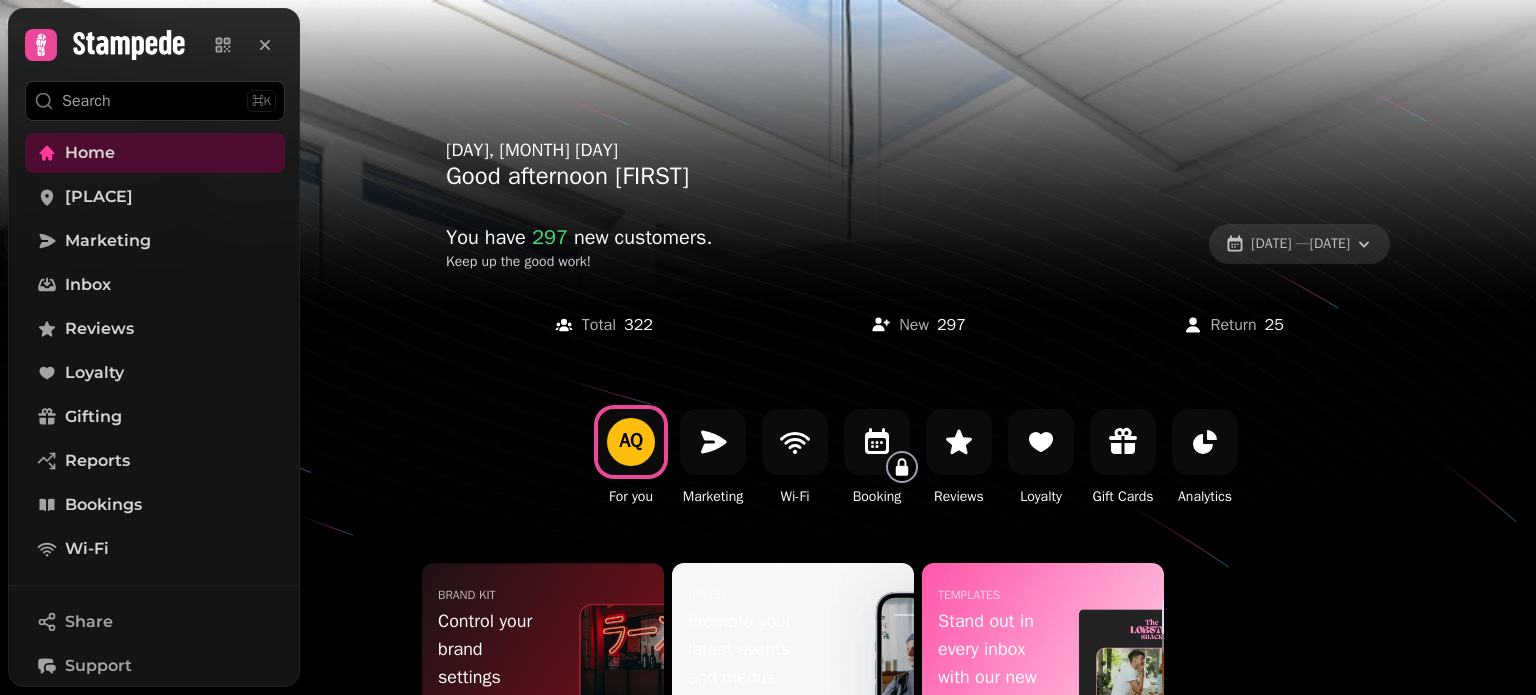 click on "[DATE]    —  [DATE]" at bounding box center (1300, 244) 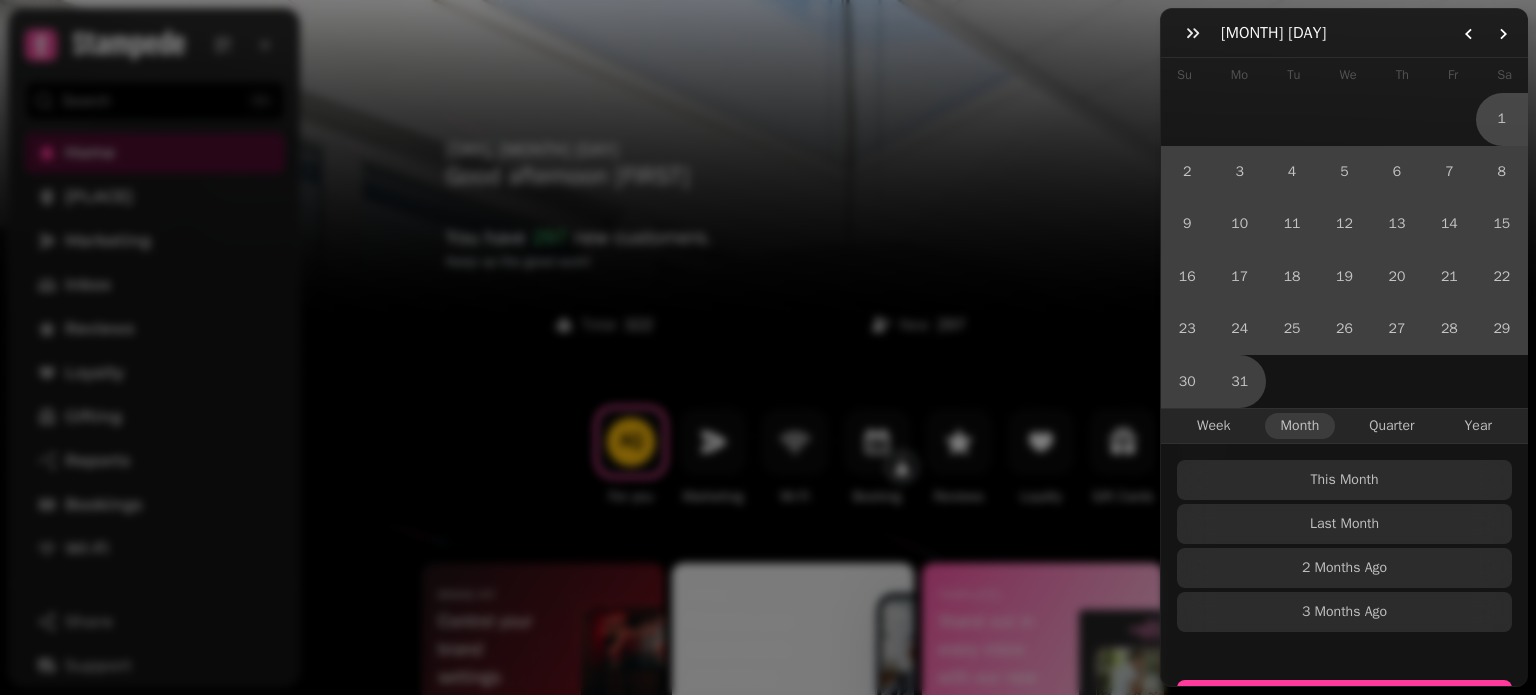 click on "[MONTH] [DAY] [MONTH] [YEAR] Su Mo Tu We Th Fr Sa 1 2 3 4 5 6 7 8 9 10 11 12 13 14 15 16 17 18 19 20 21 22 23 24 25 26 27 28 29 30 31 Week Month Quarter Year This Month Last Month [DURATION] Ago [DURATION] Ago Select Dates Sat [DATE]   -   Mon [DATE]" at bounding box center [768, 363] 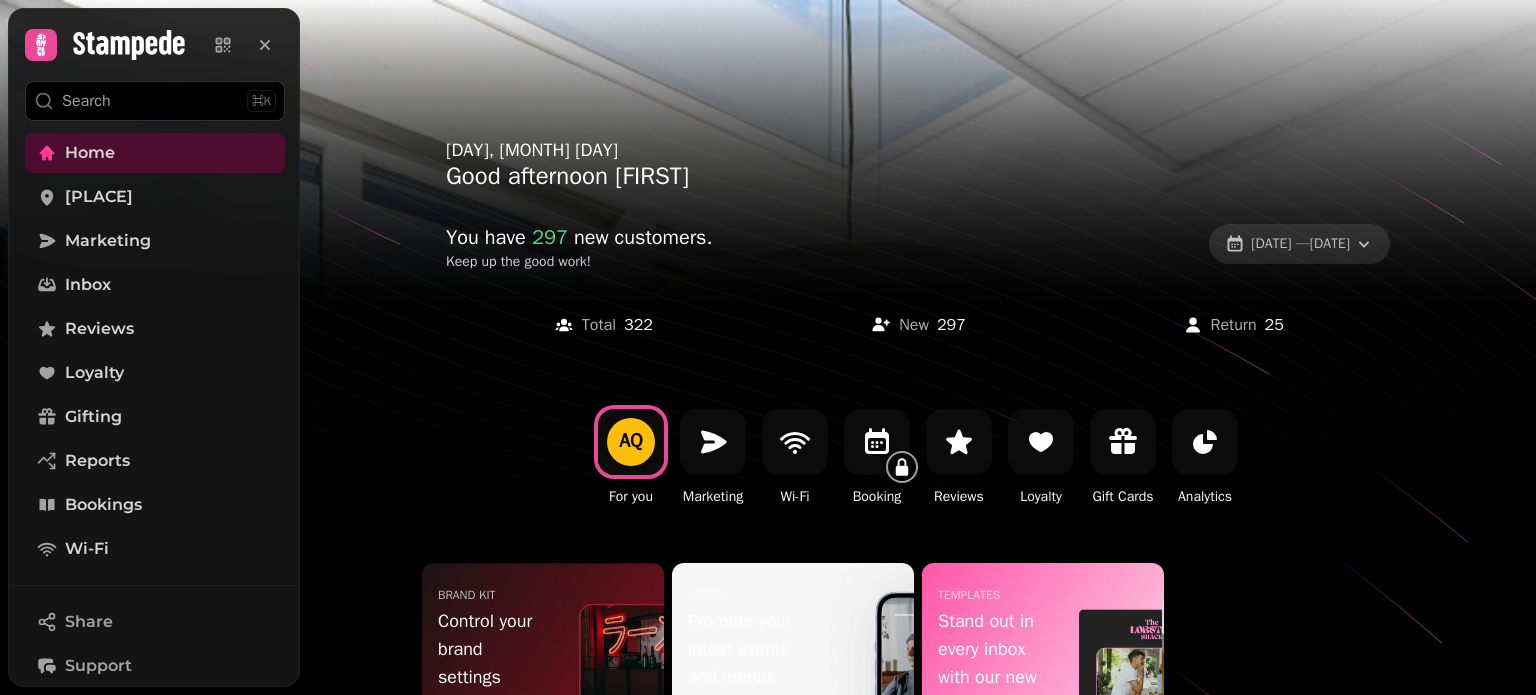click on "[DATE]    —  [DATE]" at bounding box center (1300, 244) 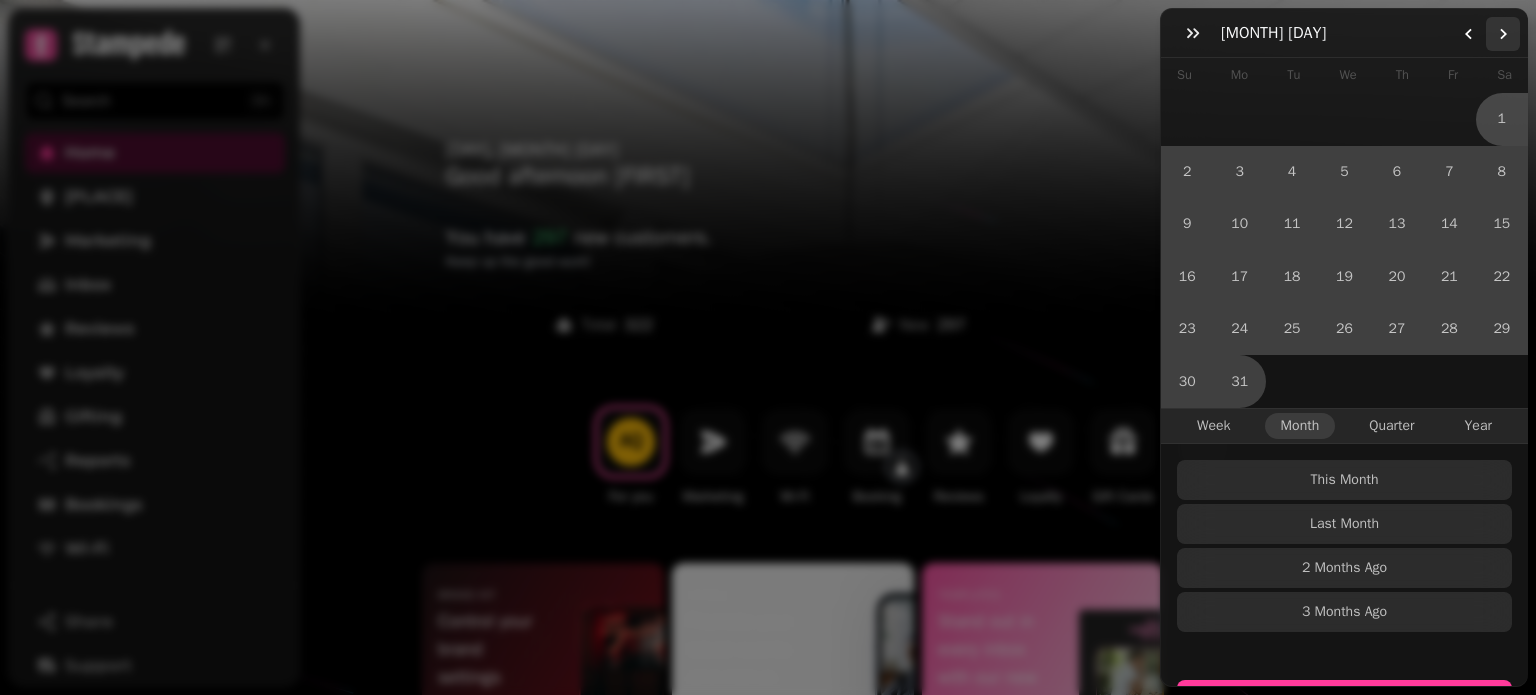 click 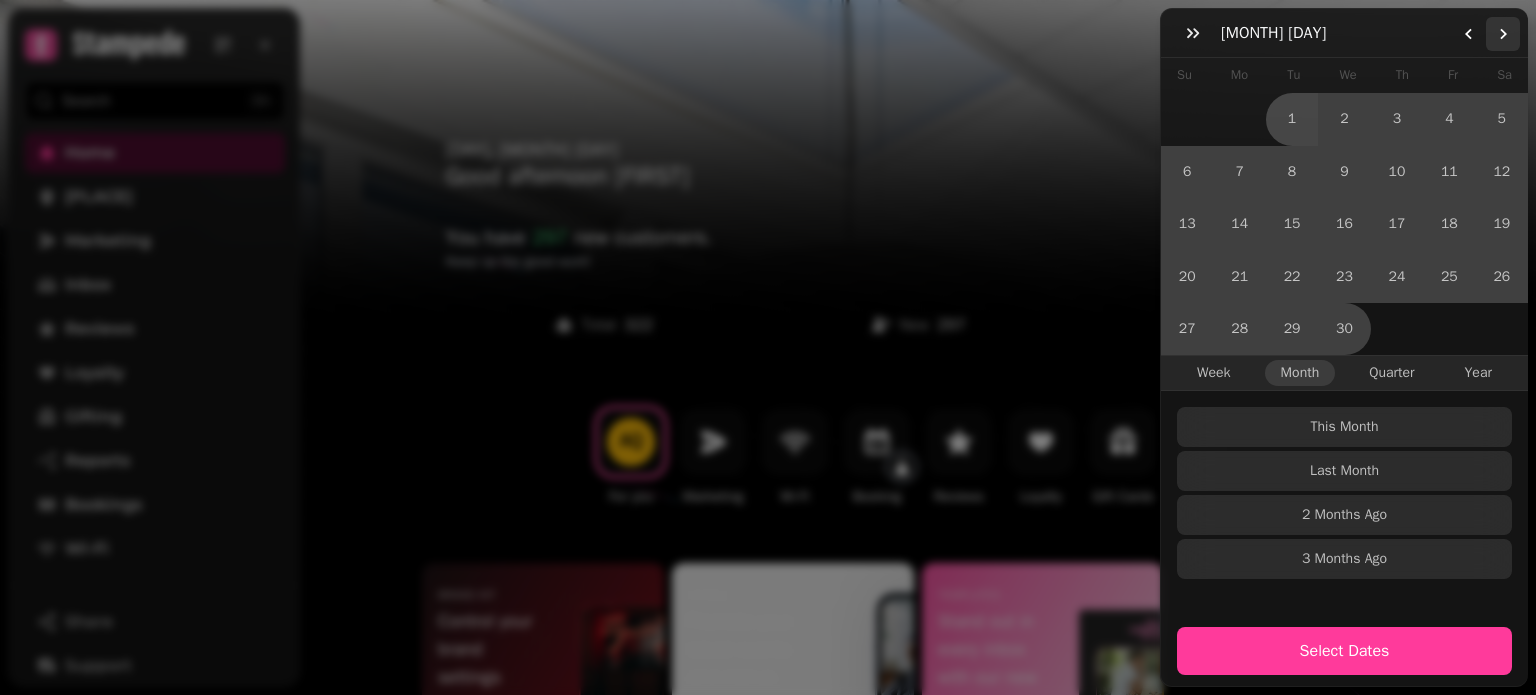 click 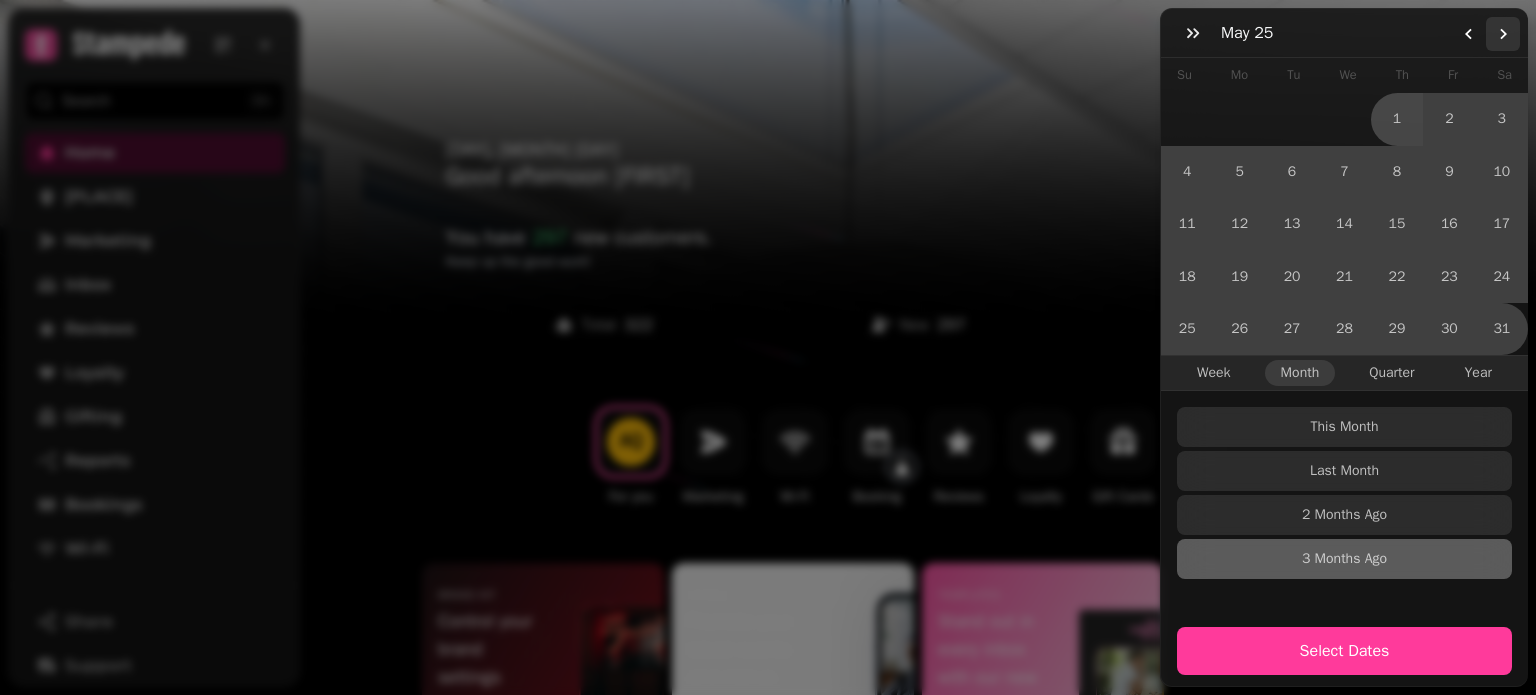 click 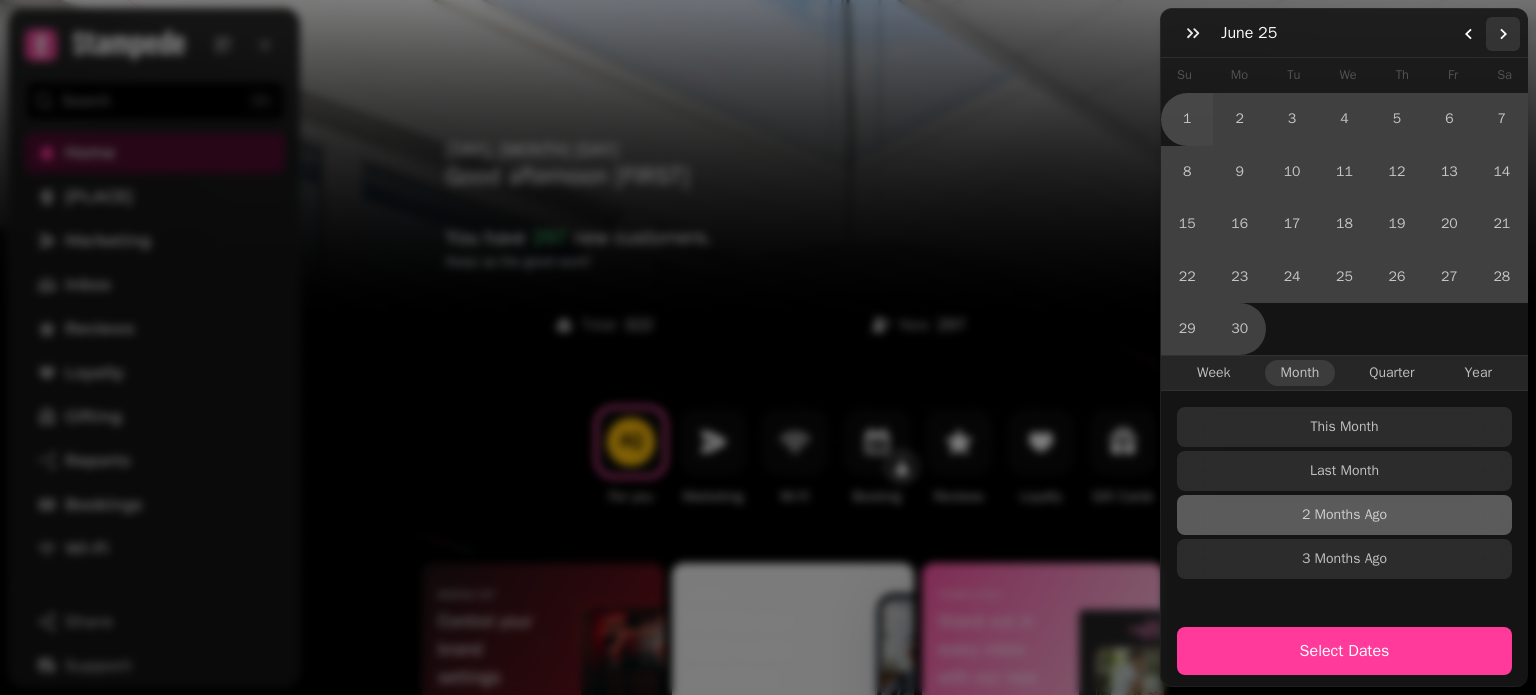 click 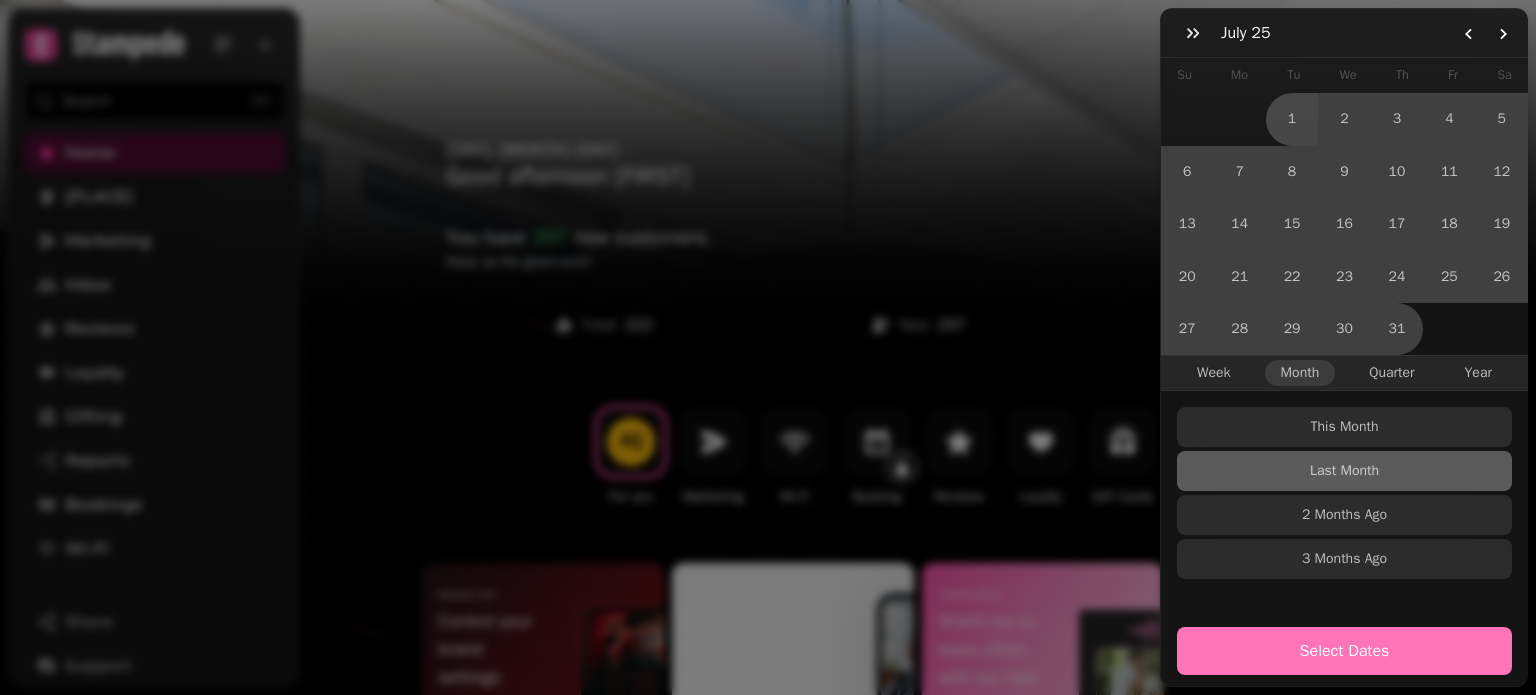 click on "Select Dates" at bounding box center (1344, 651) 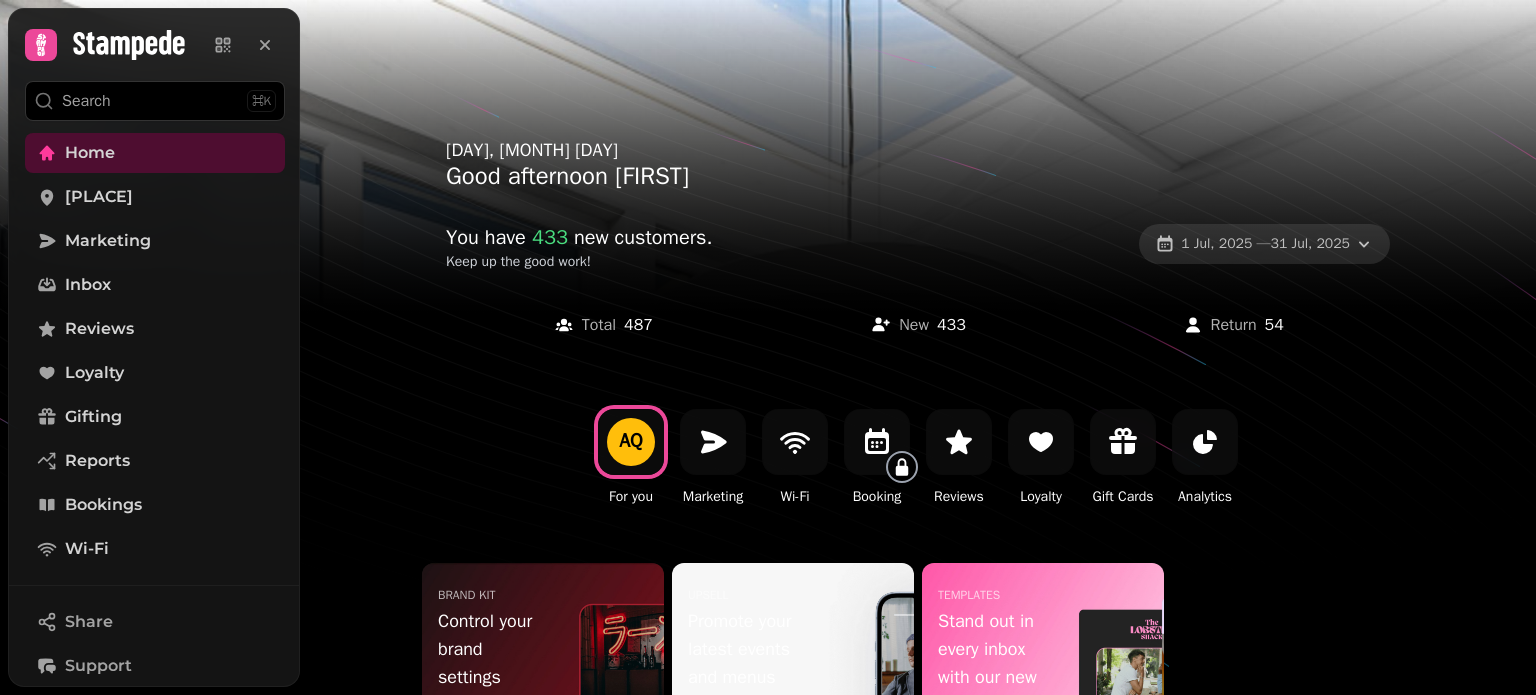 click on "[DATE]    —  [DATE]" at bounding box center [1265, 244] 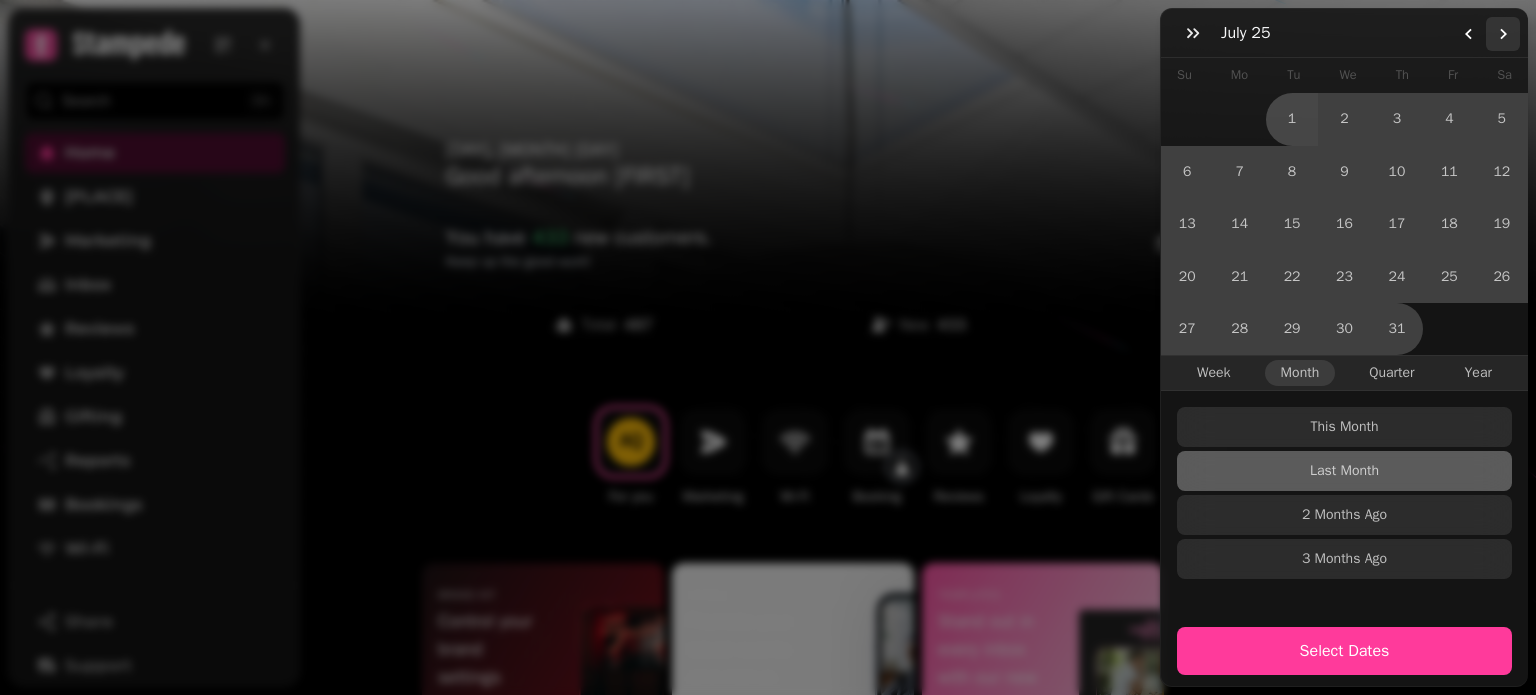 click at bounding box center [1503, 34] 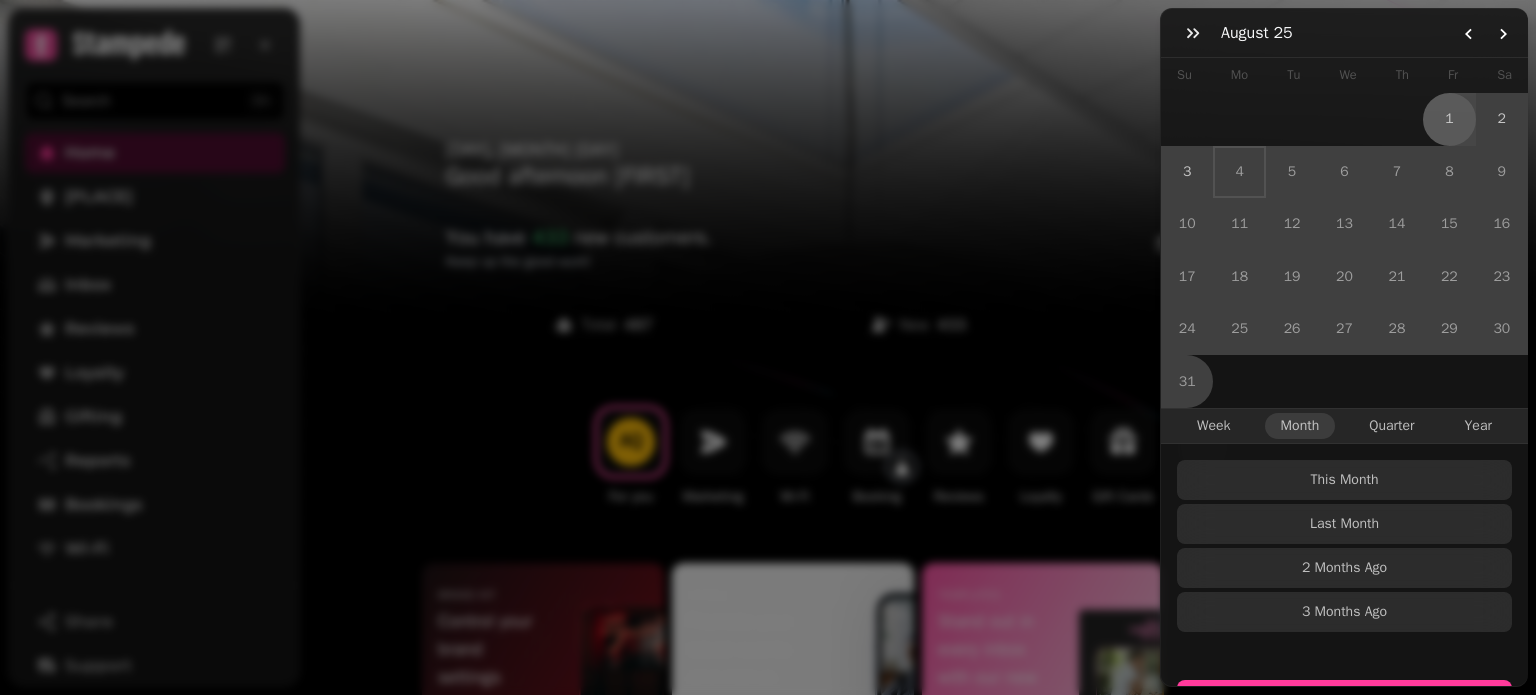 click on "1" at bounding box center [1449, 119] 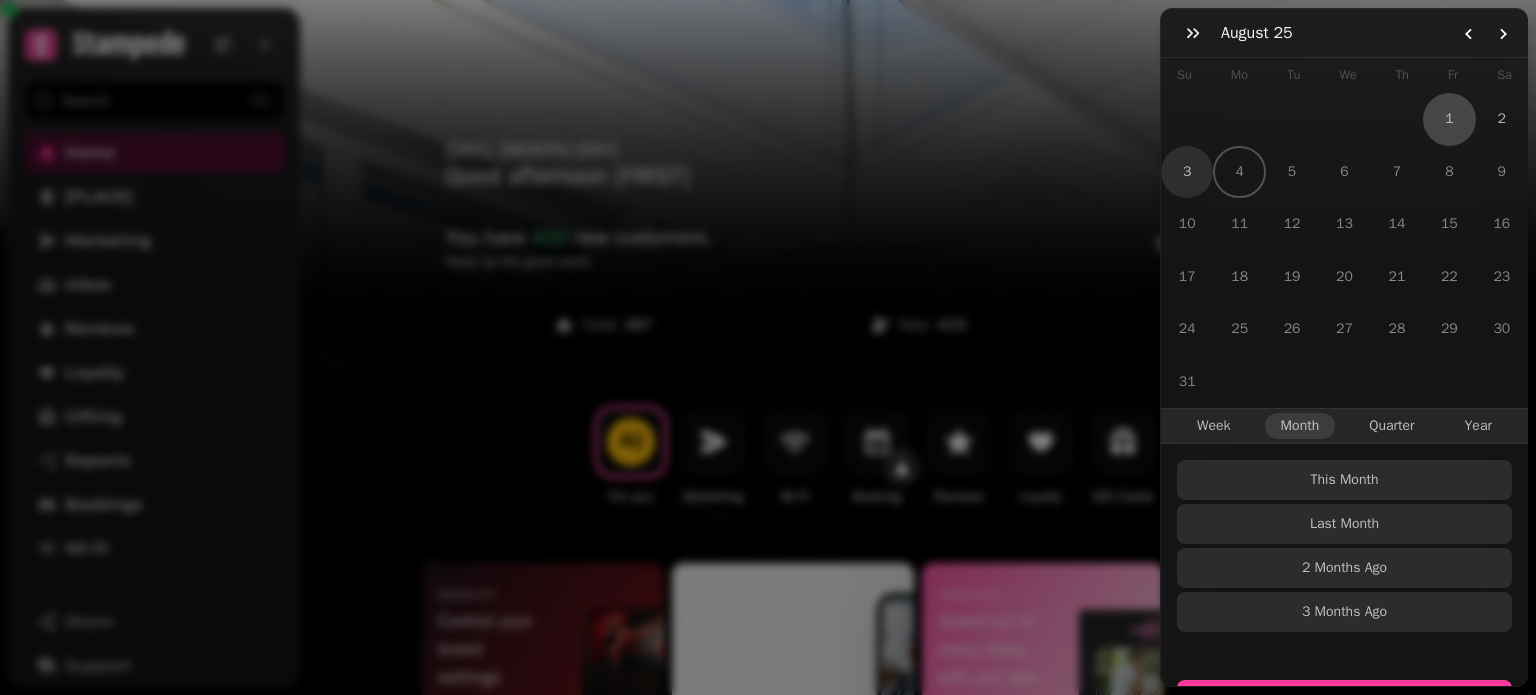 click on "3" at bounding box center (1187, 172) 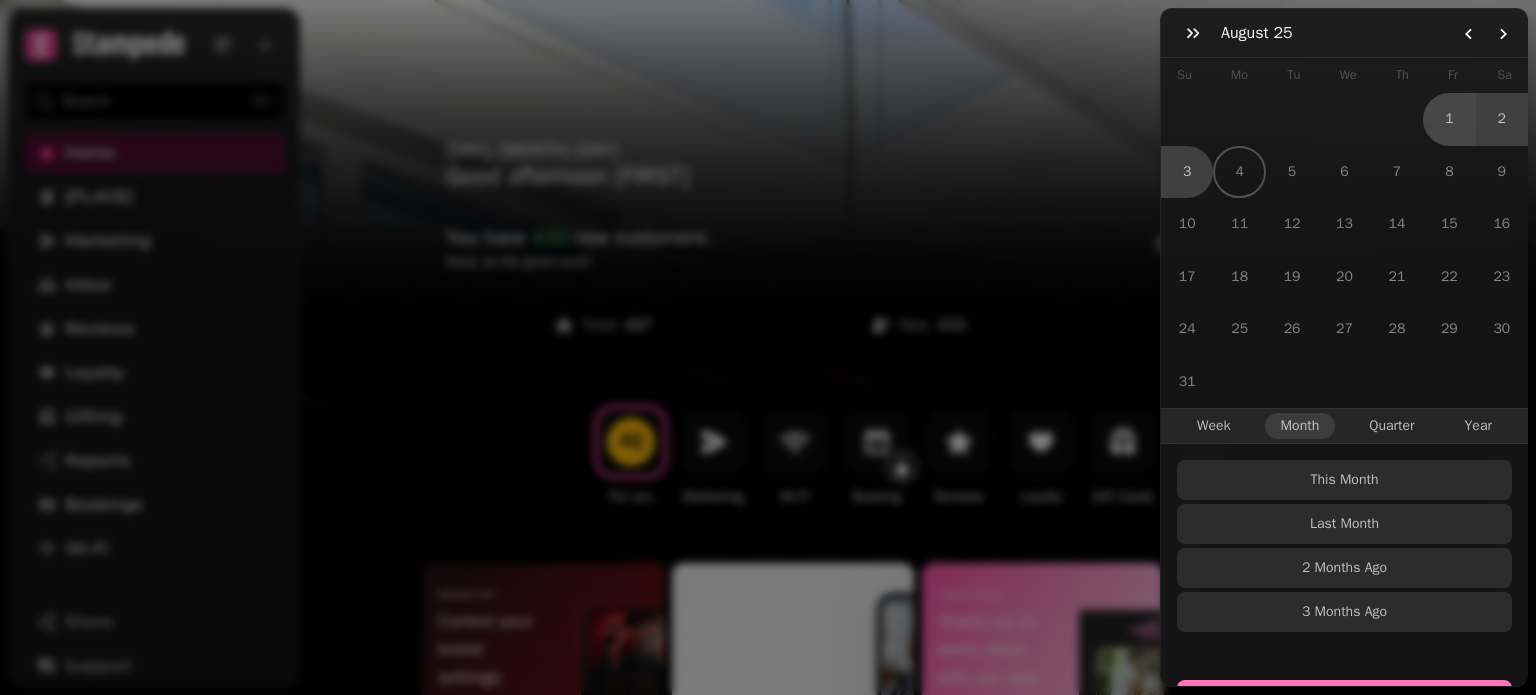 click on "Select Dates" at bounding box center [1344, 704] 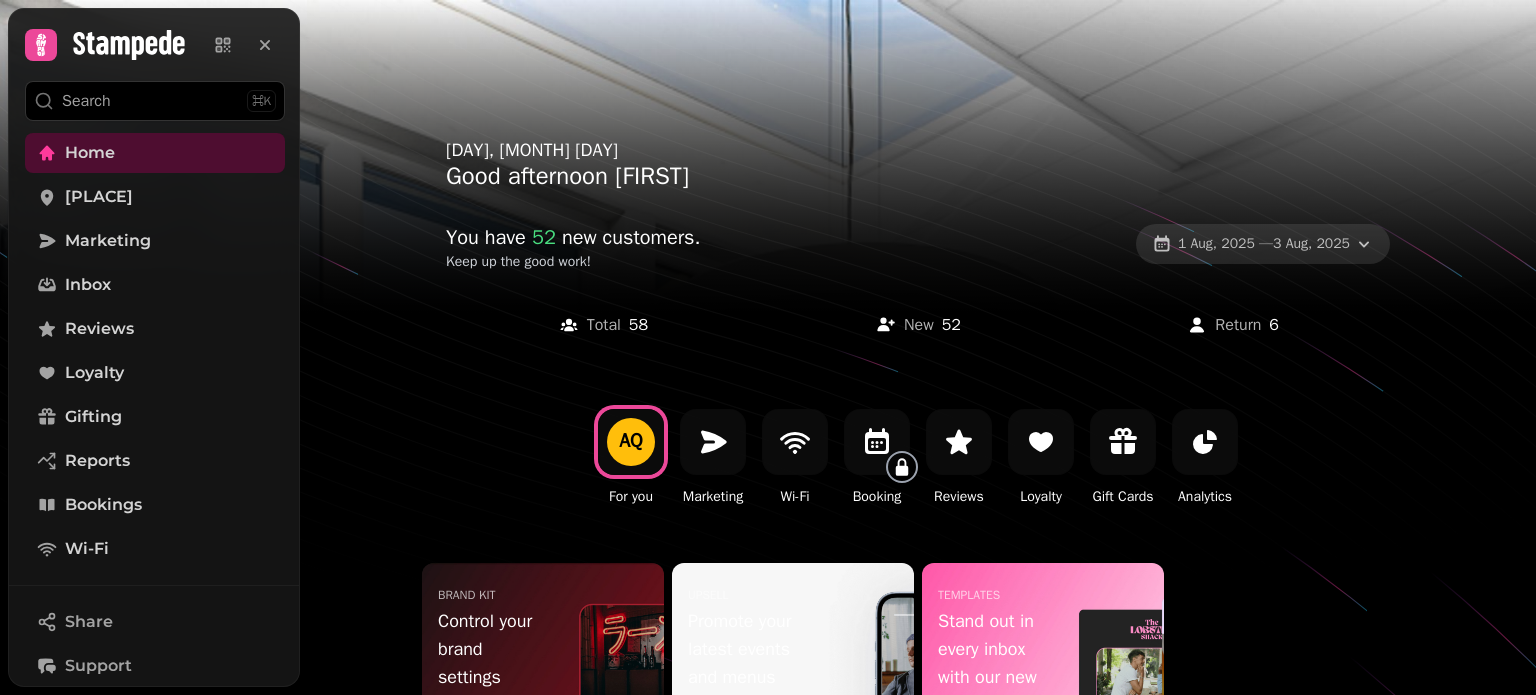 click on "[DATE]    —  [DATE]" at bounding box center [1264, 244] 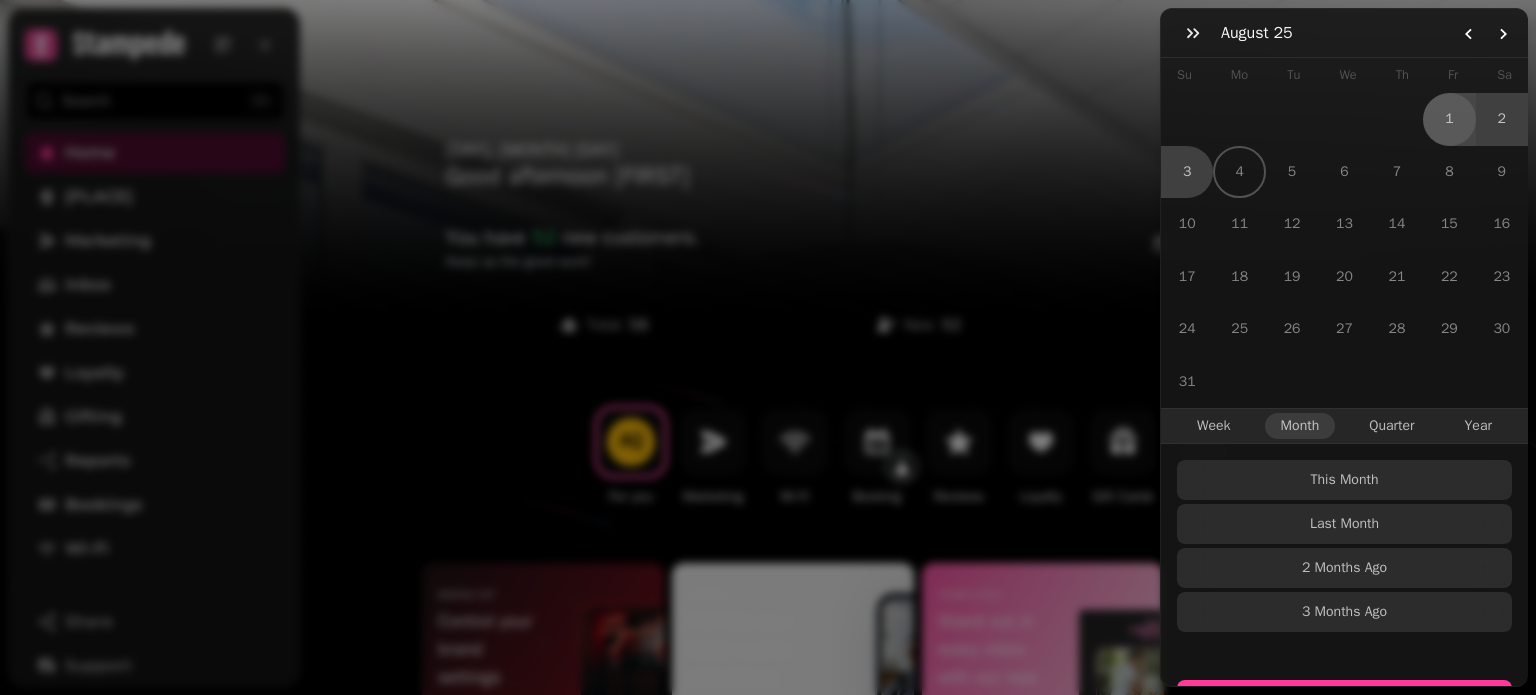 click on "1" at bounding box center (1449, 119) 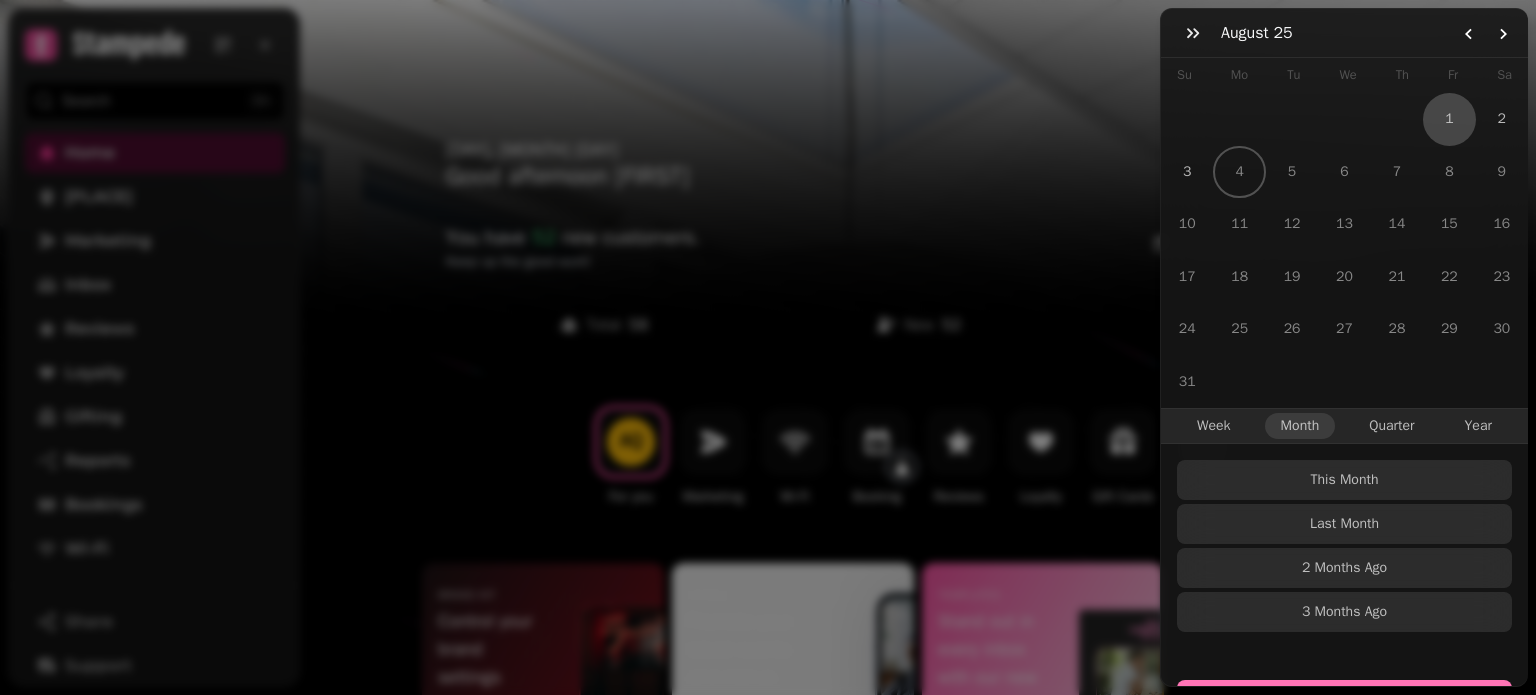 click on "Select Dates" at bounding box center (1344, 704) 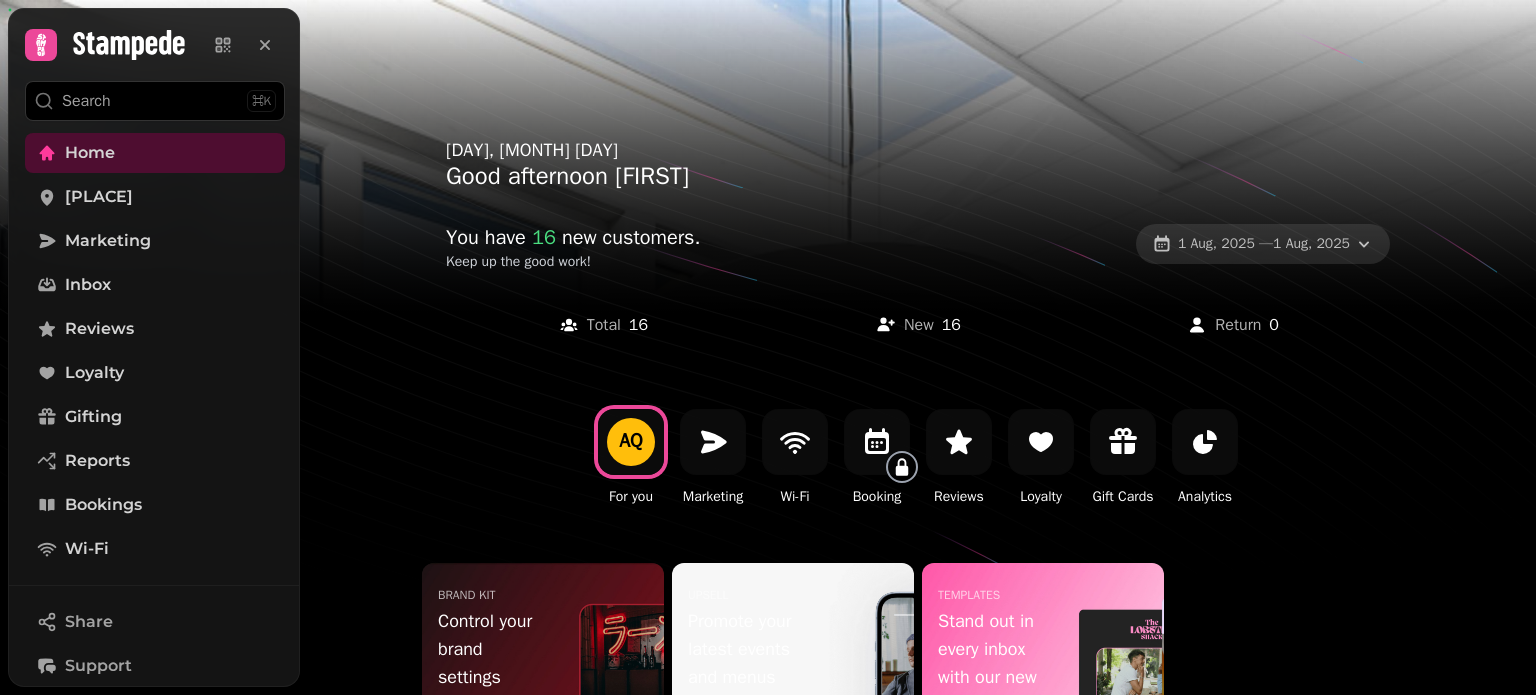 click on "[DATE]    —  [DATE]" at bounding box center [1264, 244] 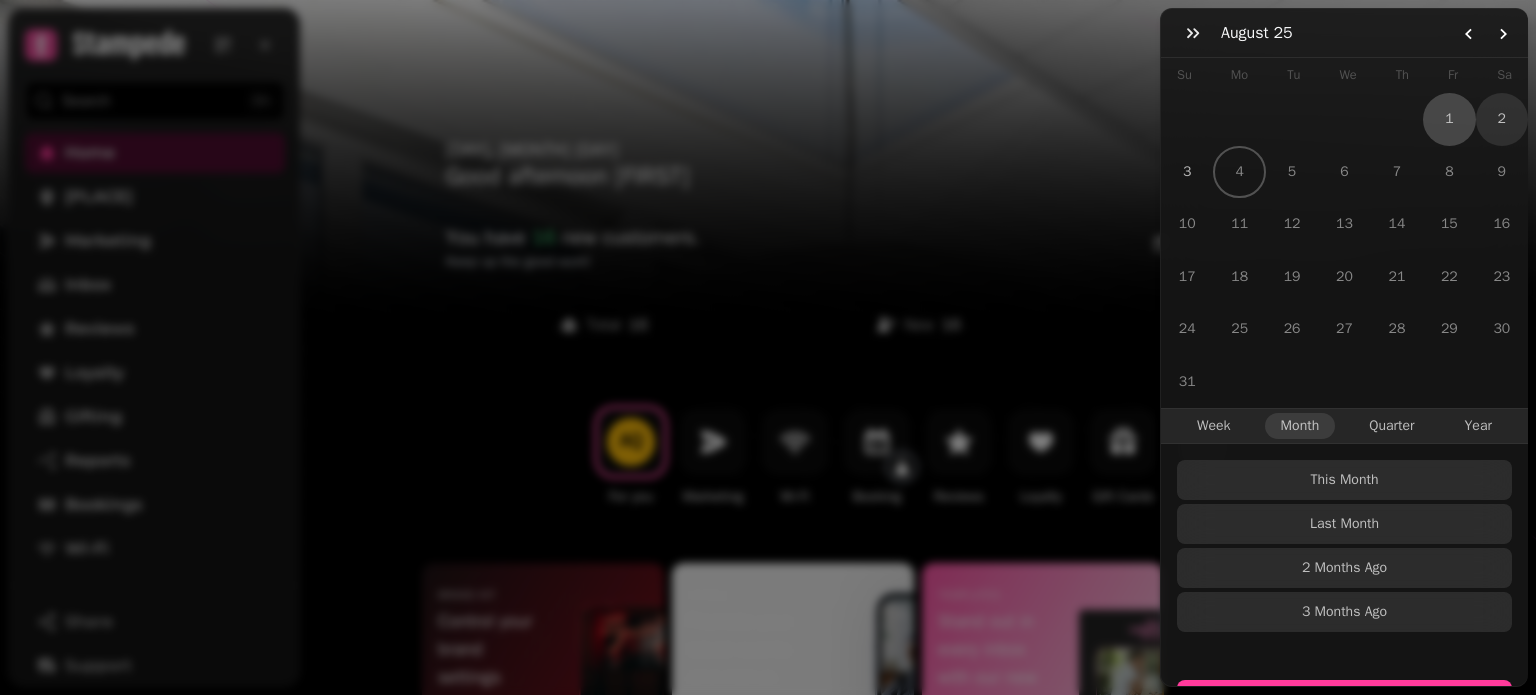 click on "2" at bounding box center [1502, 119] 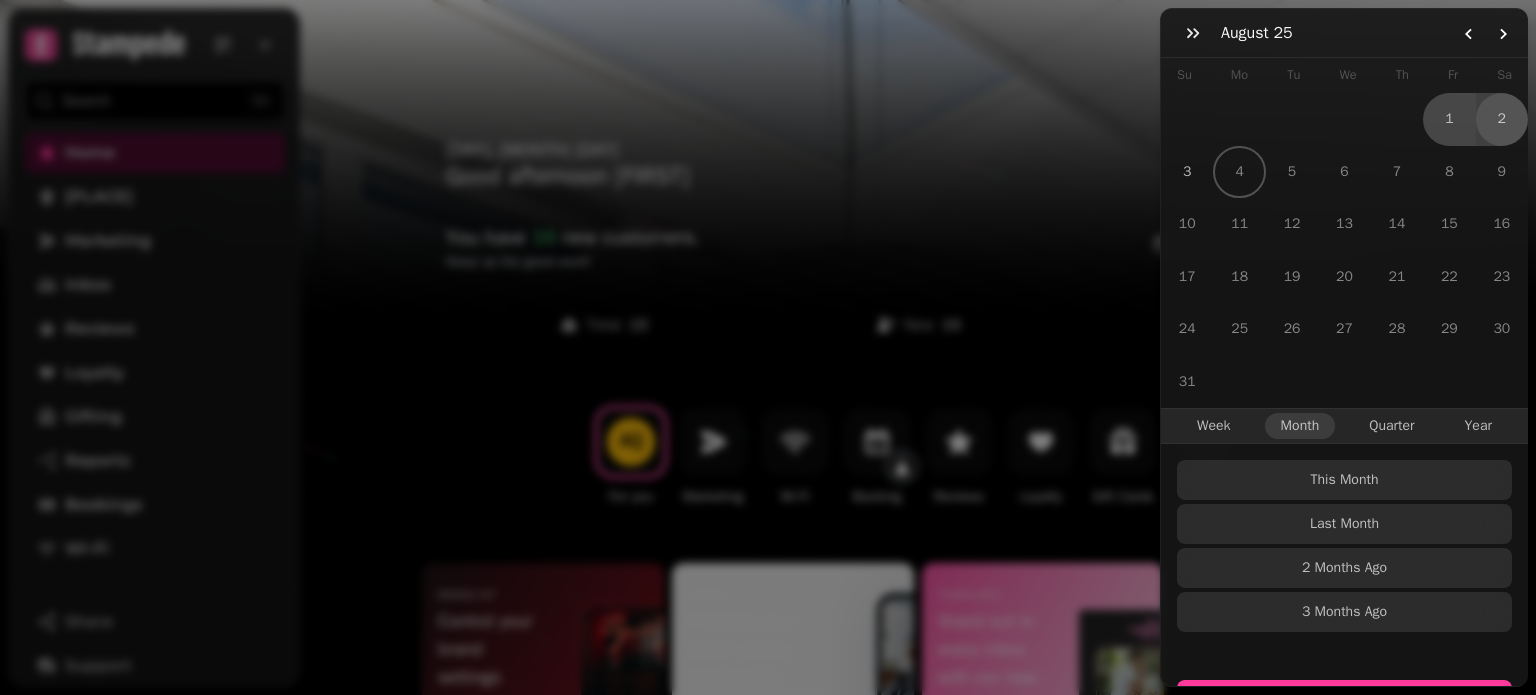click on "2" at bounding box center (1502, 119) 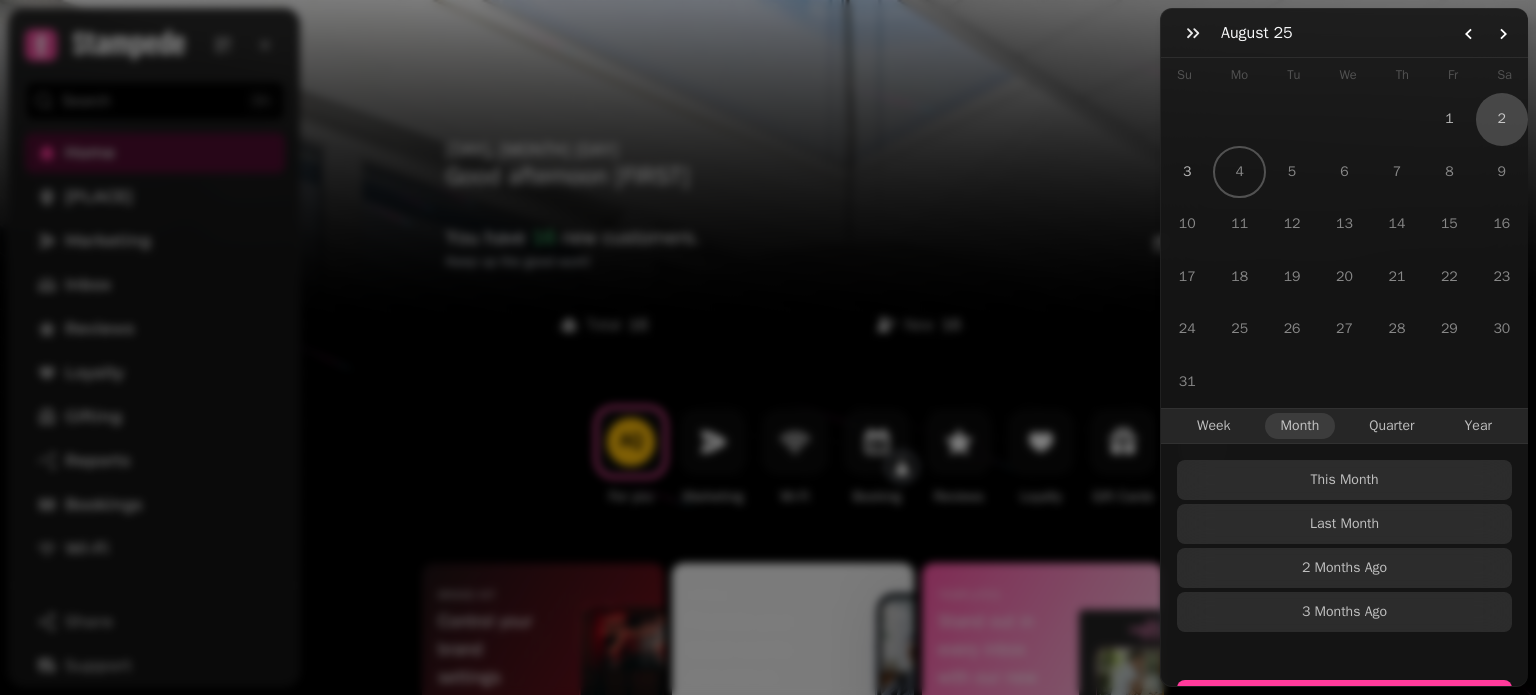 click on "Select Dates Sat [DATE]   -   Sat [DATE]" at bounding box center (1344, 714) 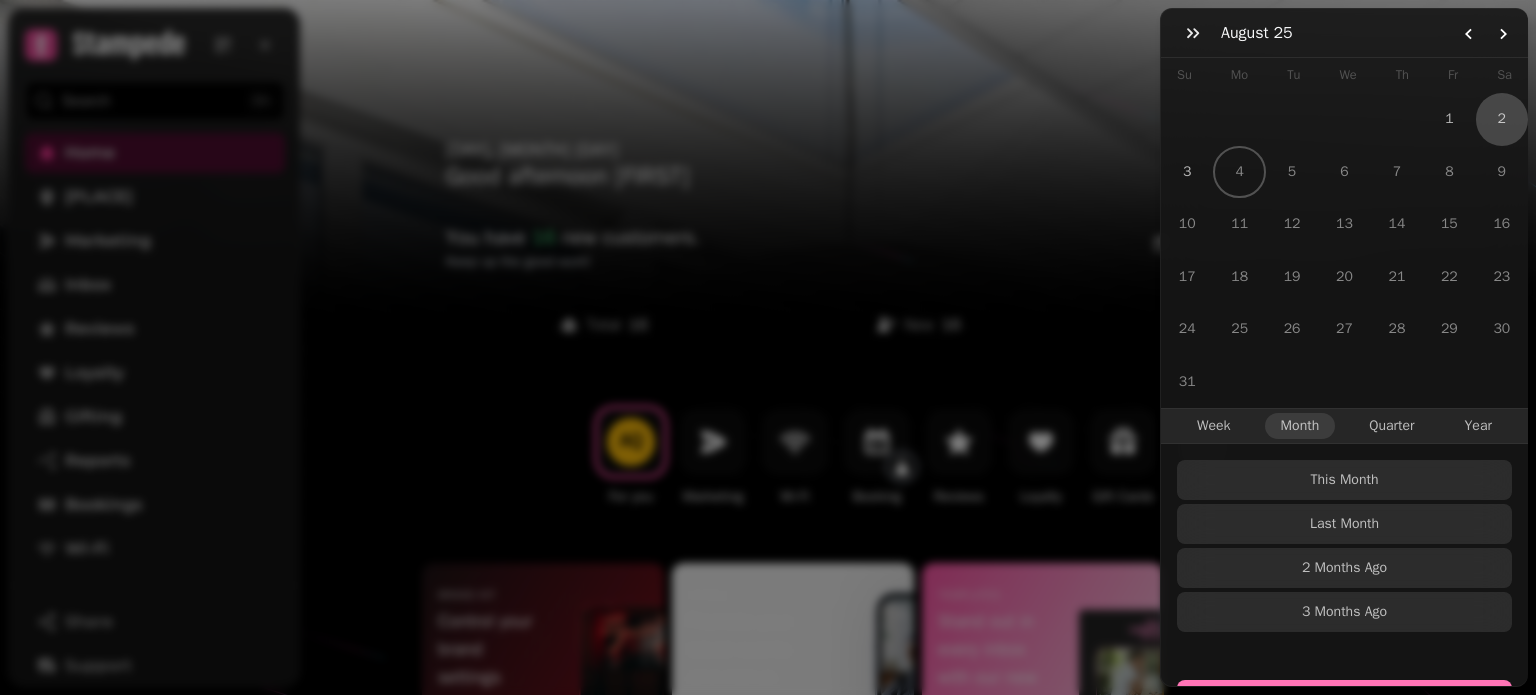 click on "Select Dates" at bounding box center [1344, 704] 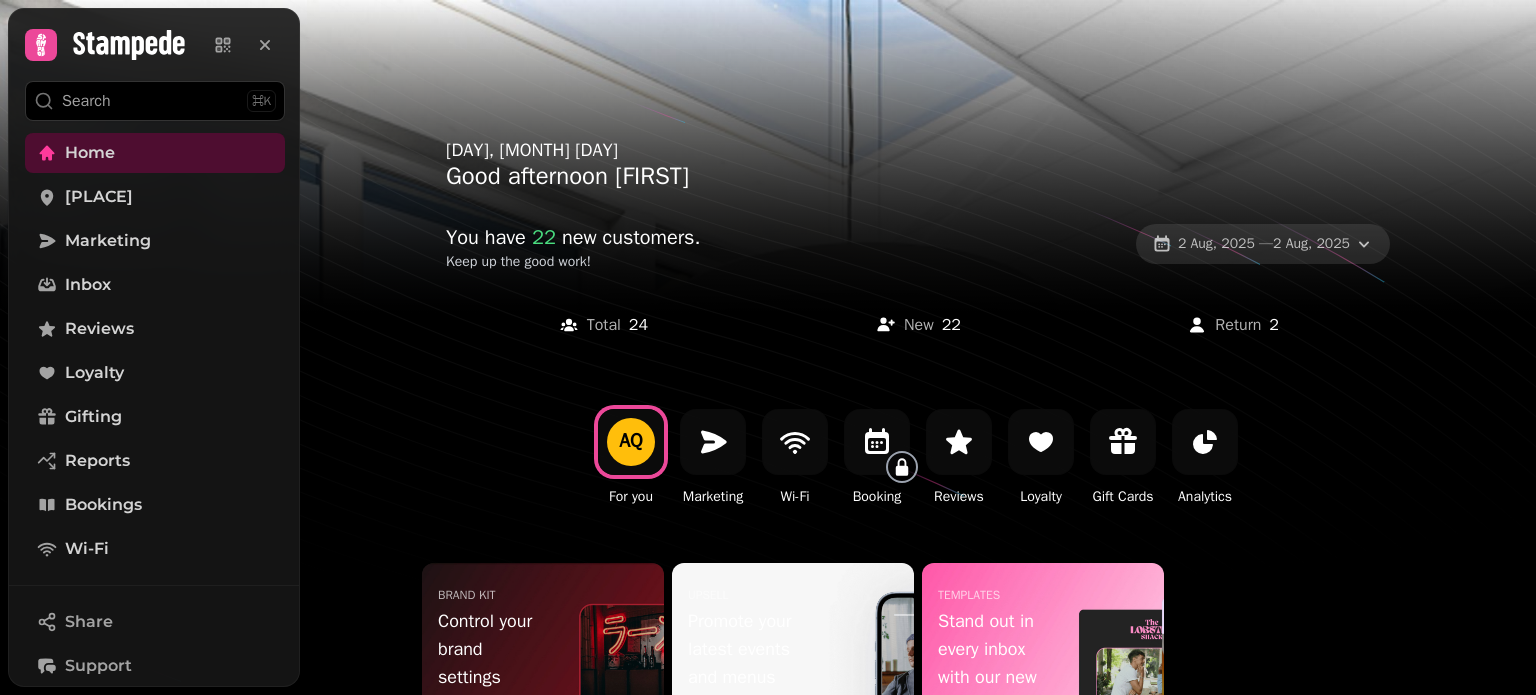 click 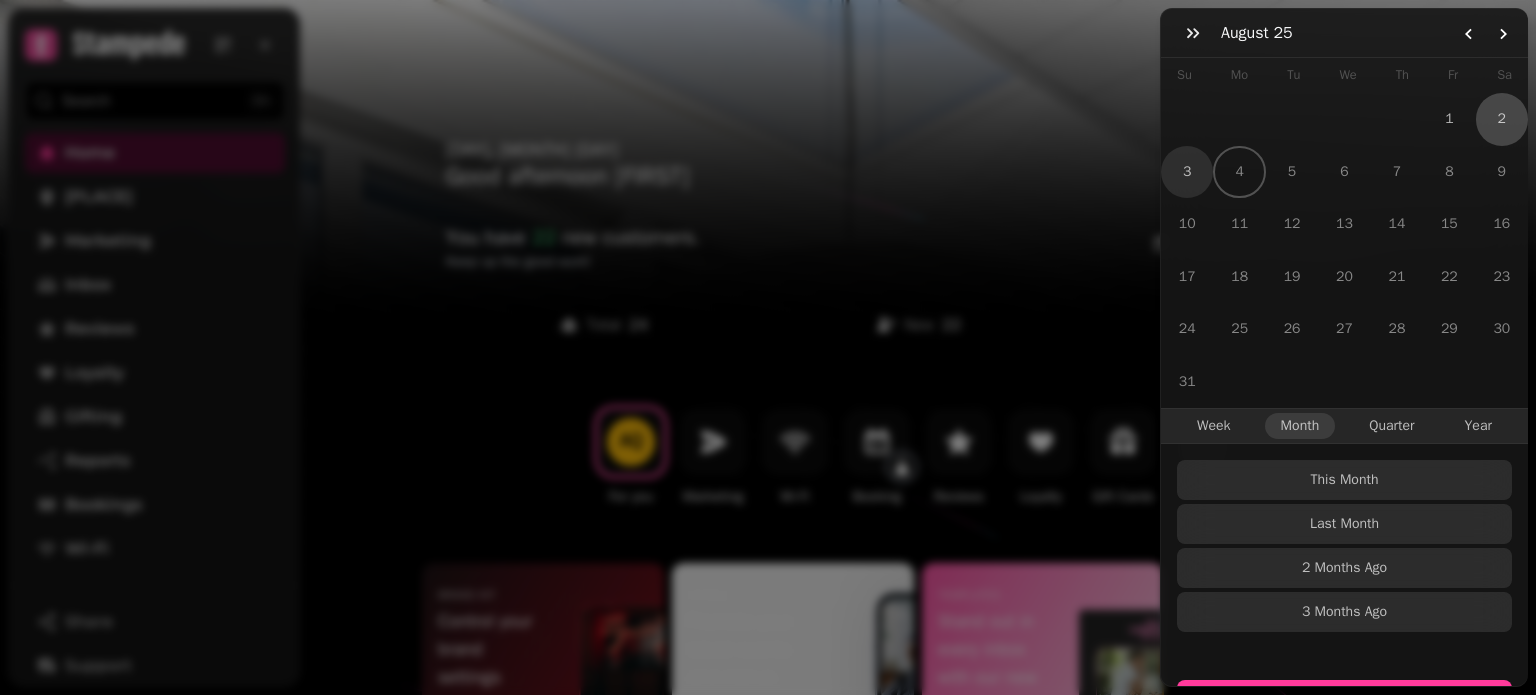 click on "3" at bounding box center [1187, 172] 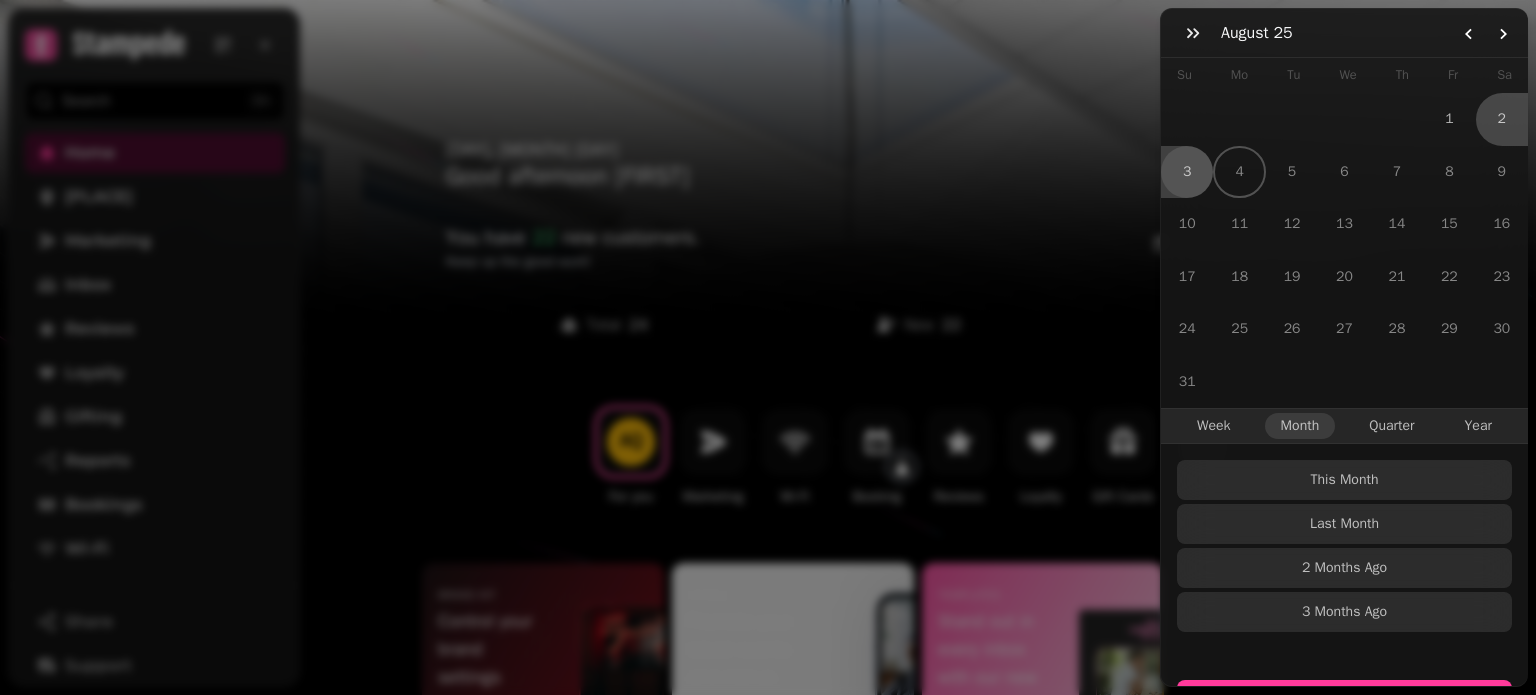 click on "3" at bounding box center [1187, 172] 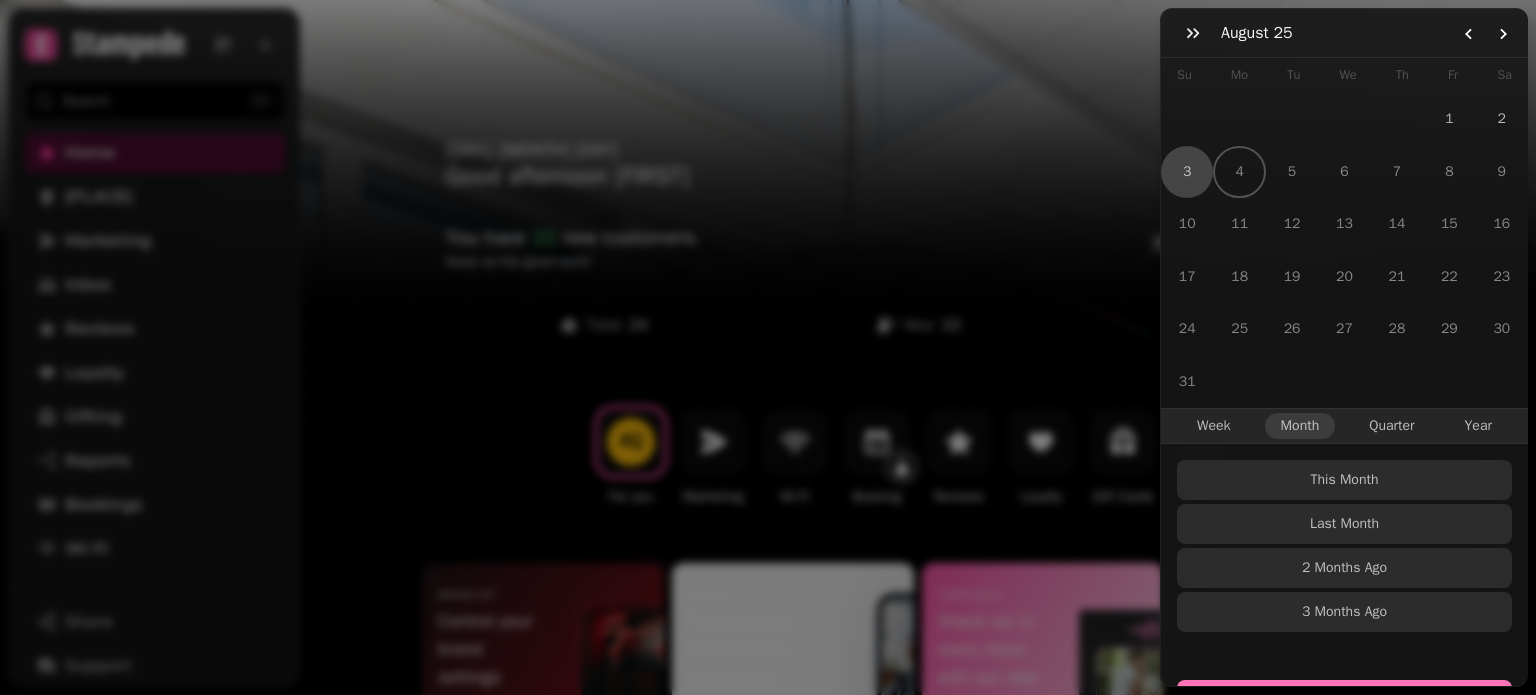 click on "Select Dates" at bounding box center [1344, 704] 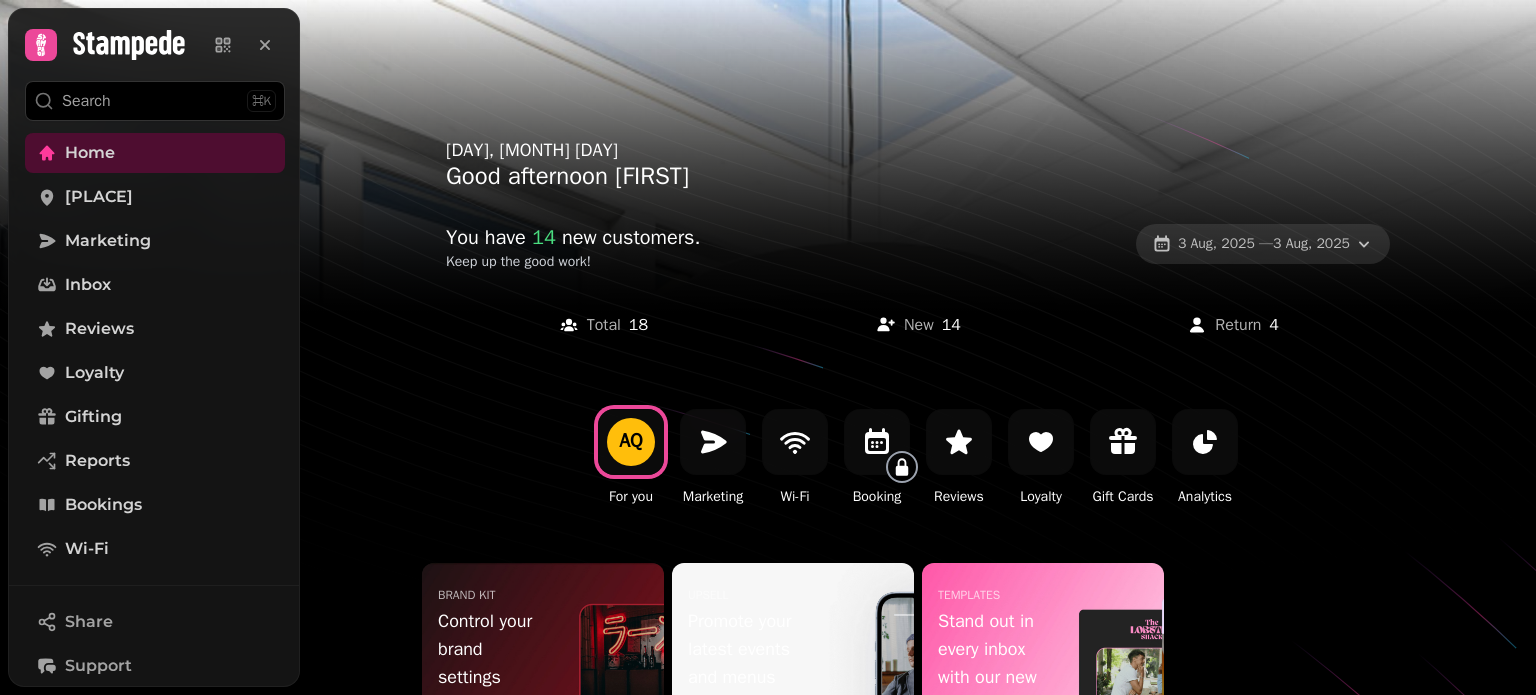 click on "[DATE]    —  [DATE]" at bounding box center (1264, 244) 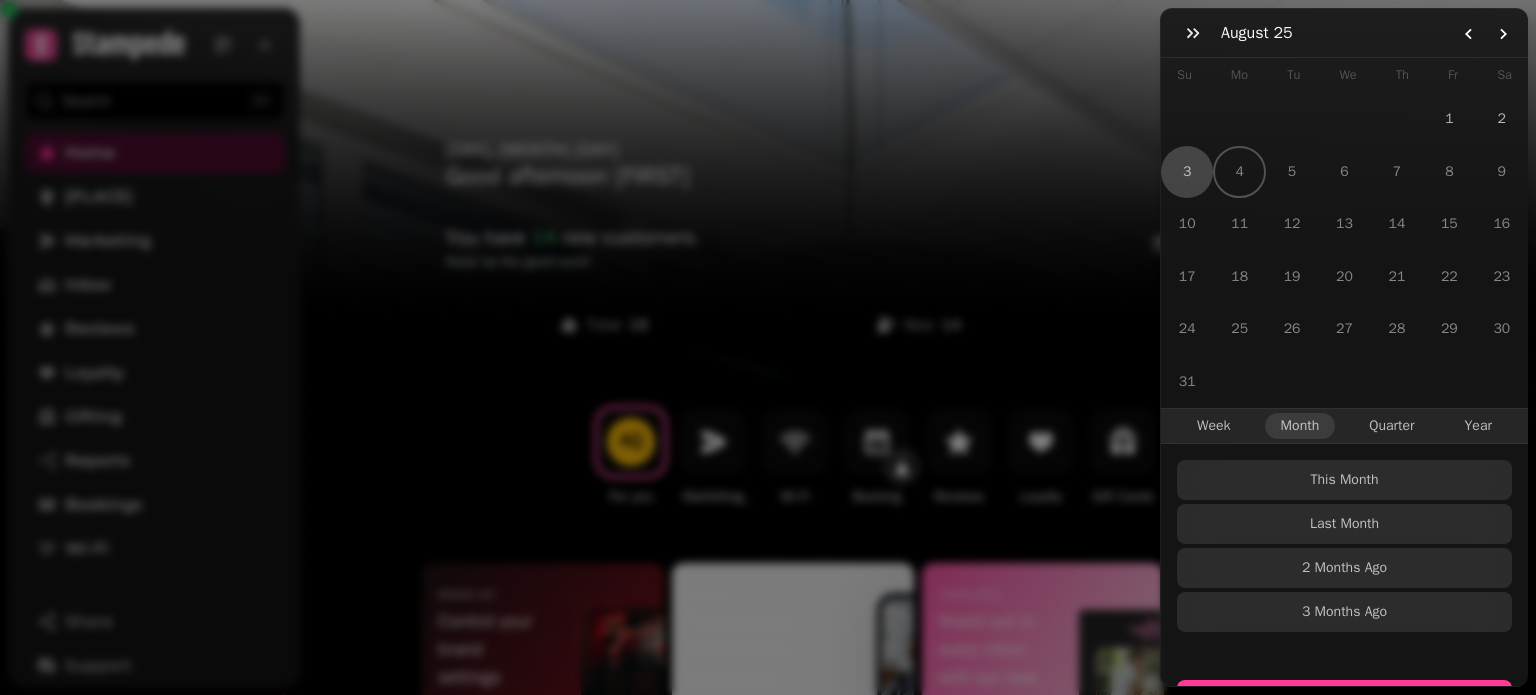 click on "[MONTH] [DAY] [YEAR] Su Mo Tu We Th Fr Sa 1 2 3 4 5 6 7 8 9 10 11 12 13 14 15 16 17 18 19 20 21 22 23 24 25 26 27 28 29 30 31 Week Month Quarter Year This Month Last Month [DURATION] Ago [DURATION] Ago Select Dates Sun [DATE]   -   Sun [DATE]" at bounding box center (768, 363) 